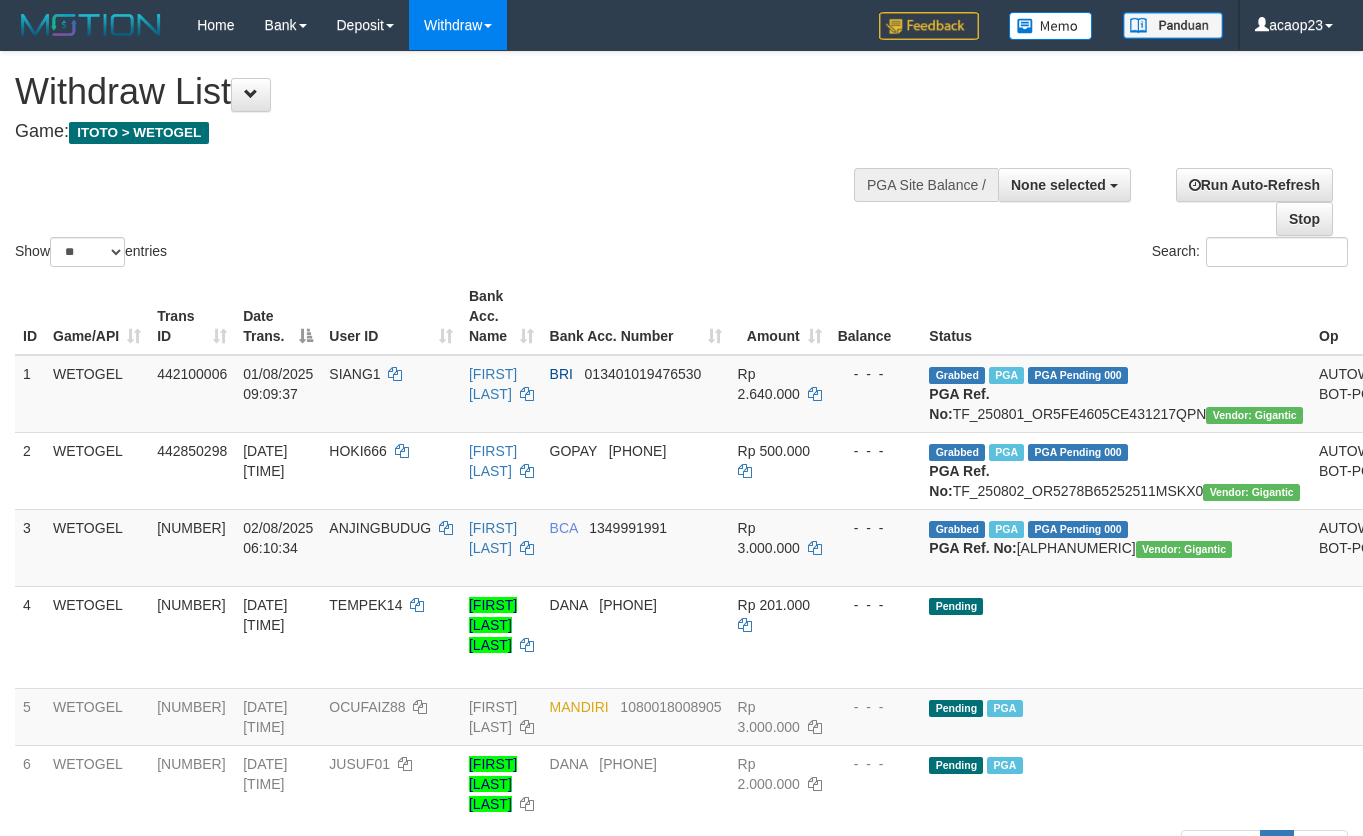 select 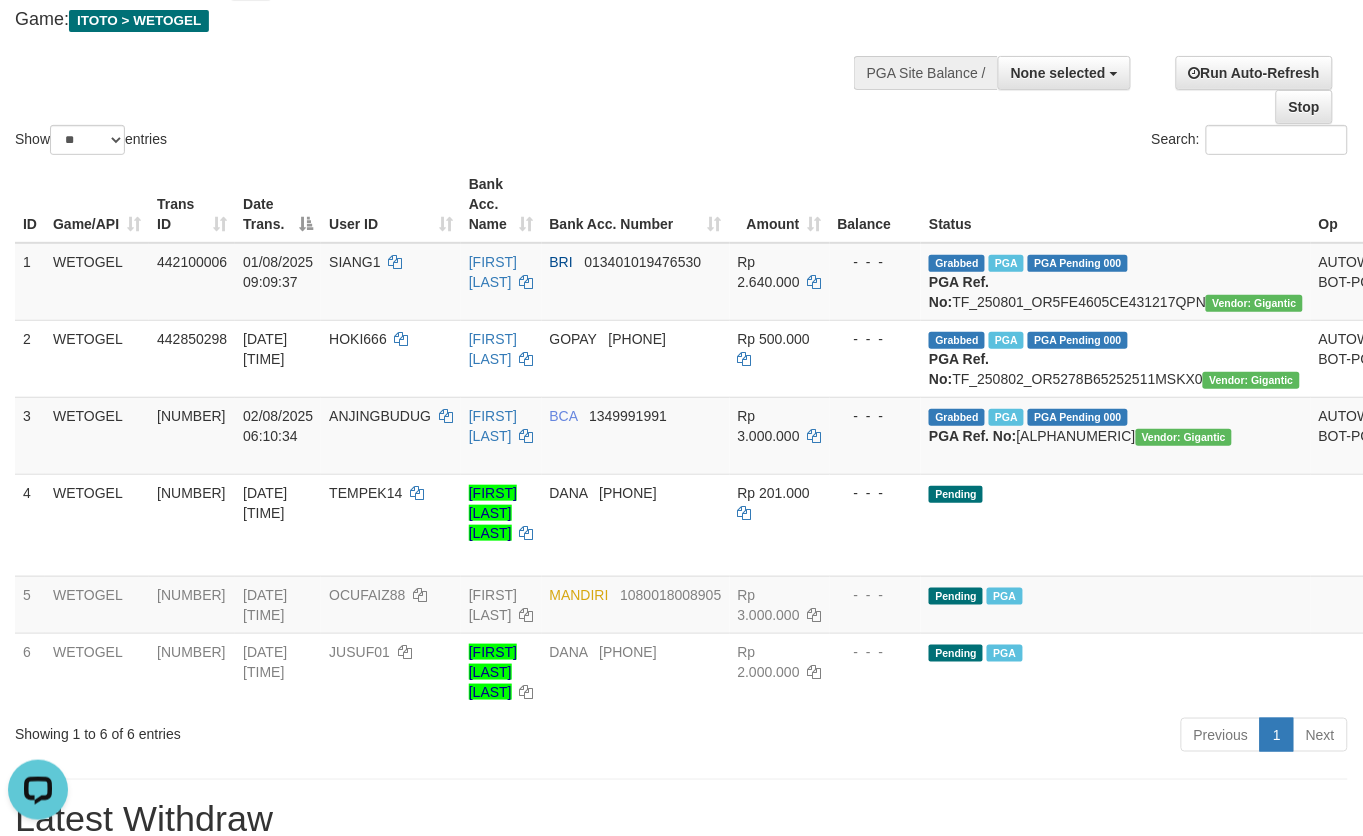 scroll, scrollTop: 0, scrollLeft: 0, axis: both 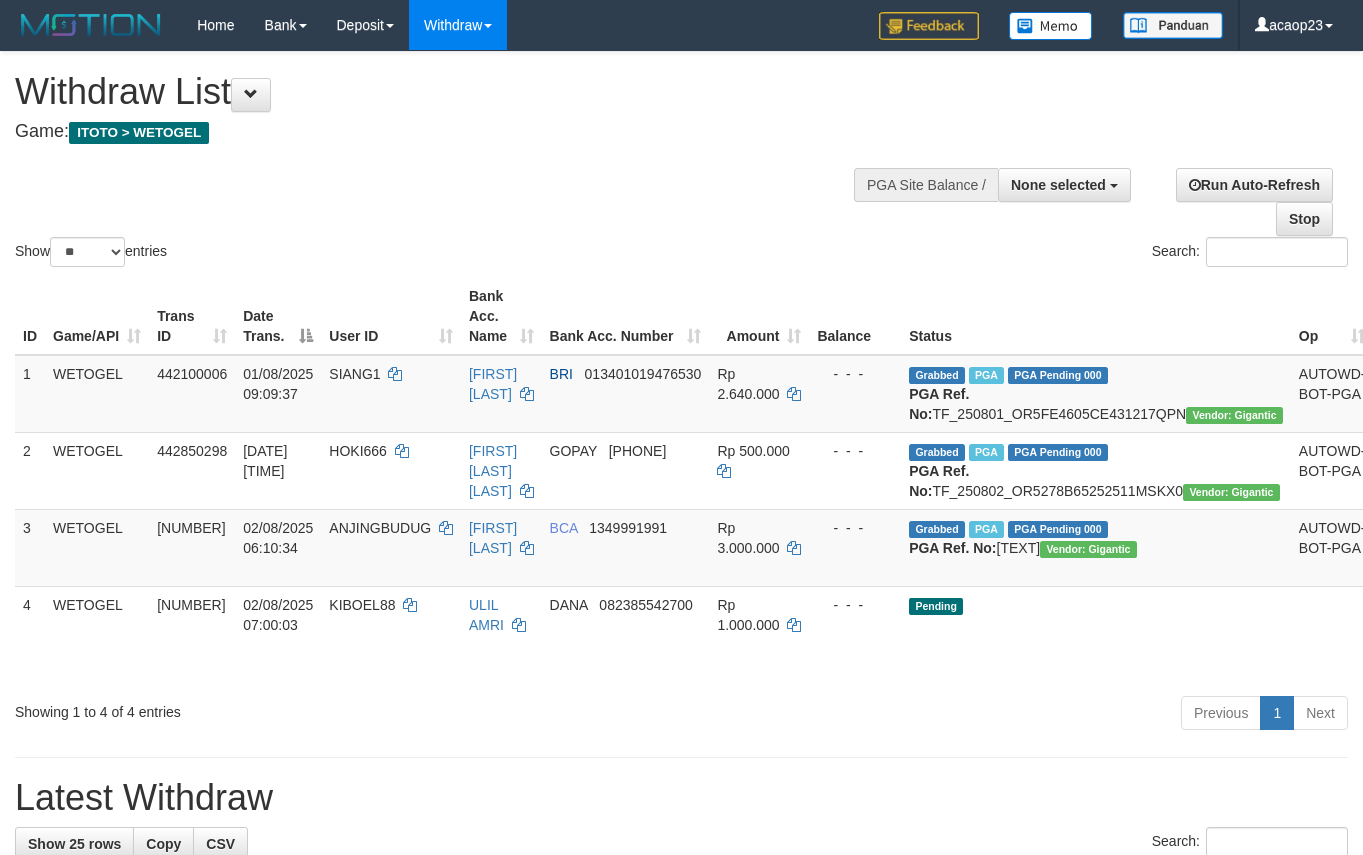 select 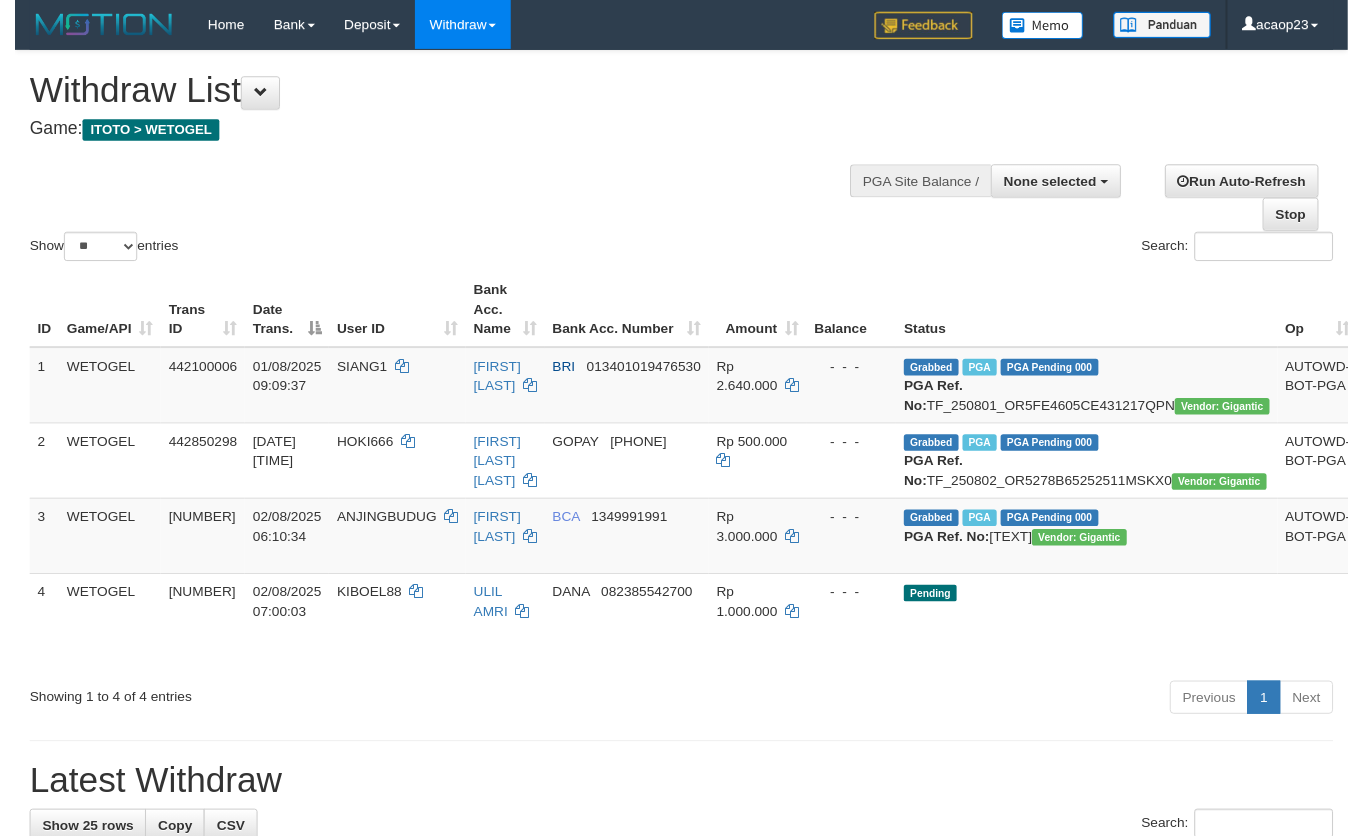 scroll, scrollTop: 112, scrollLeft: 0, axis: vertical 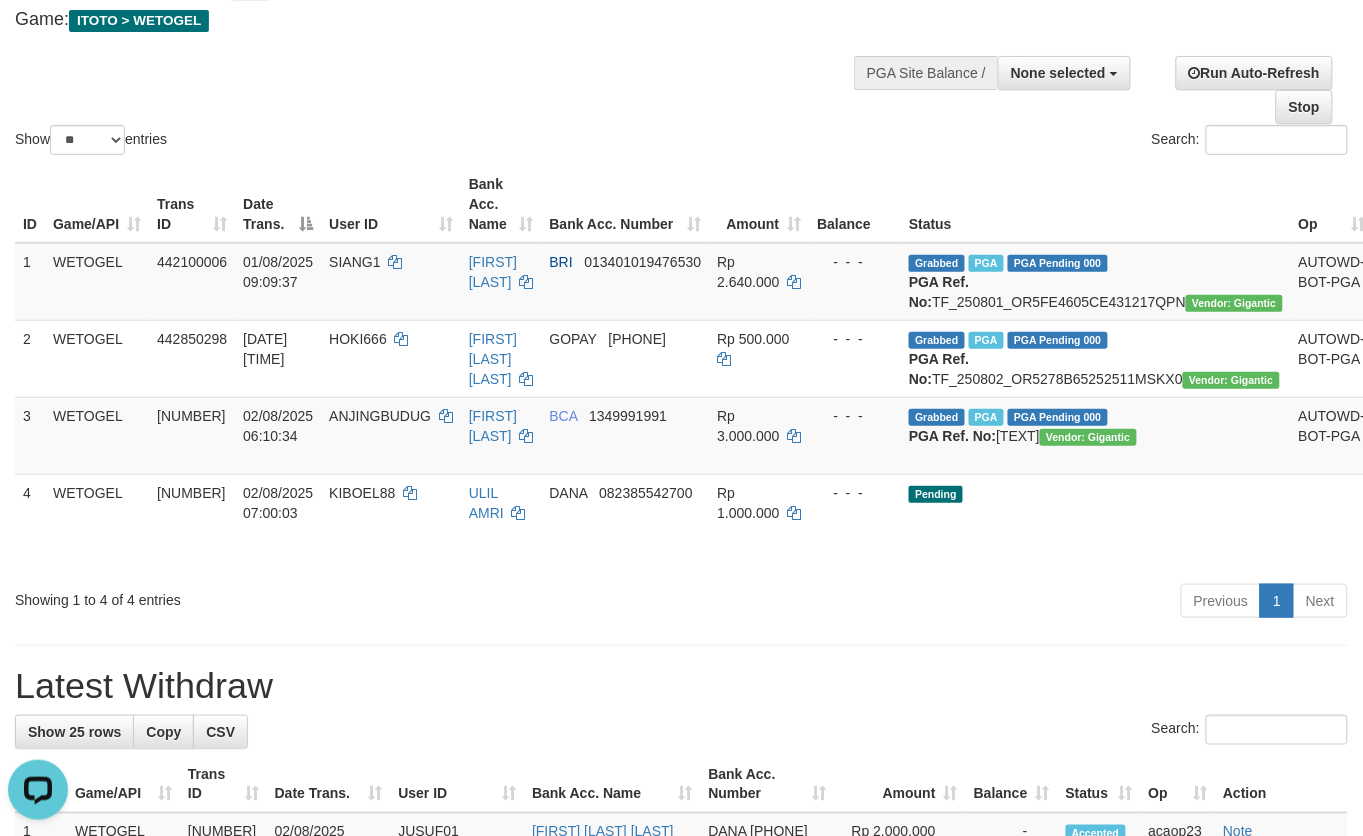 drag, startPoint x: 720, startPoint y: 86, endPoint x: 1137, endPoint y: 71, distance: 417.26968 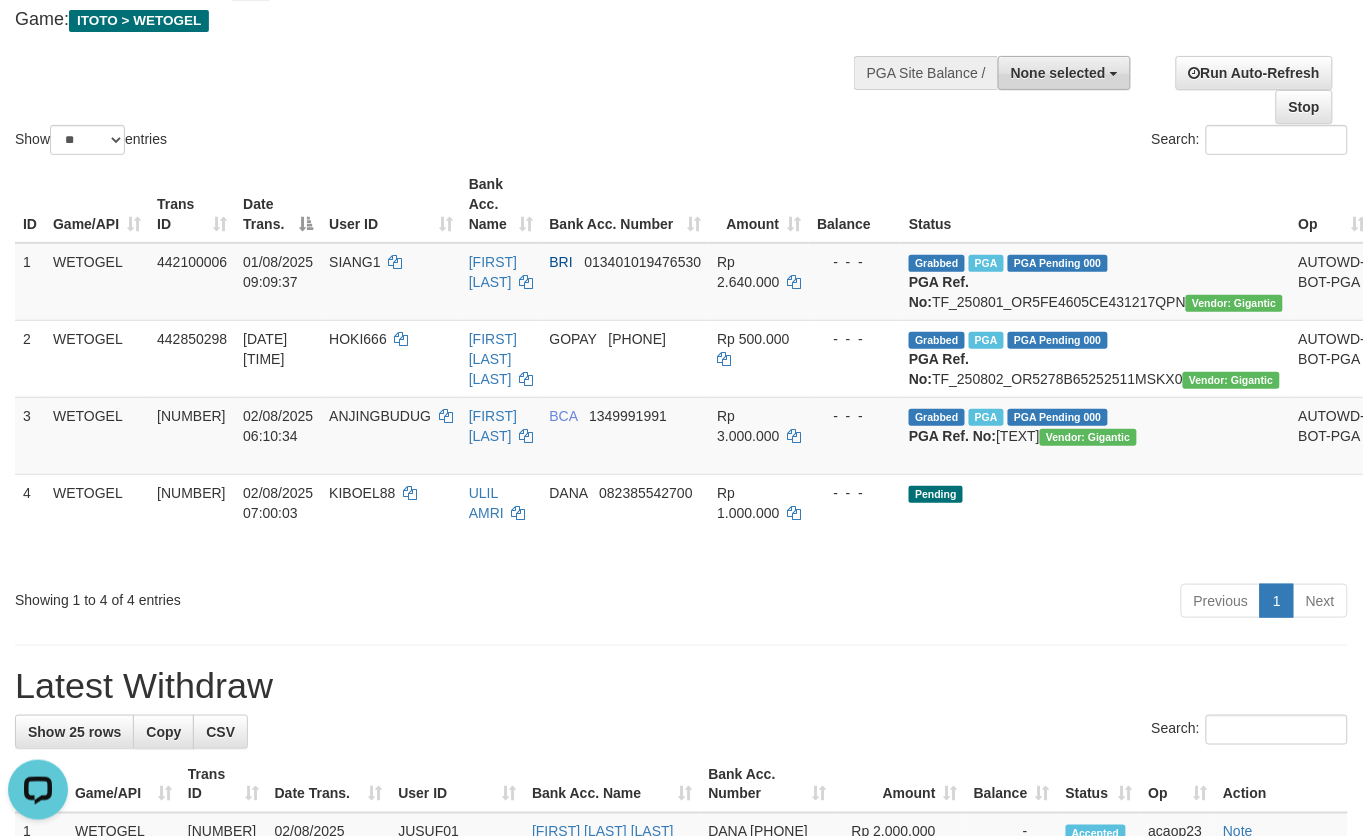 click on "None selected" at bounding box center [1058, 73] 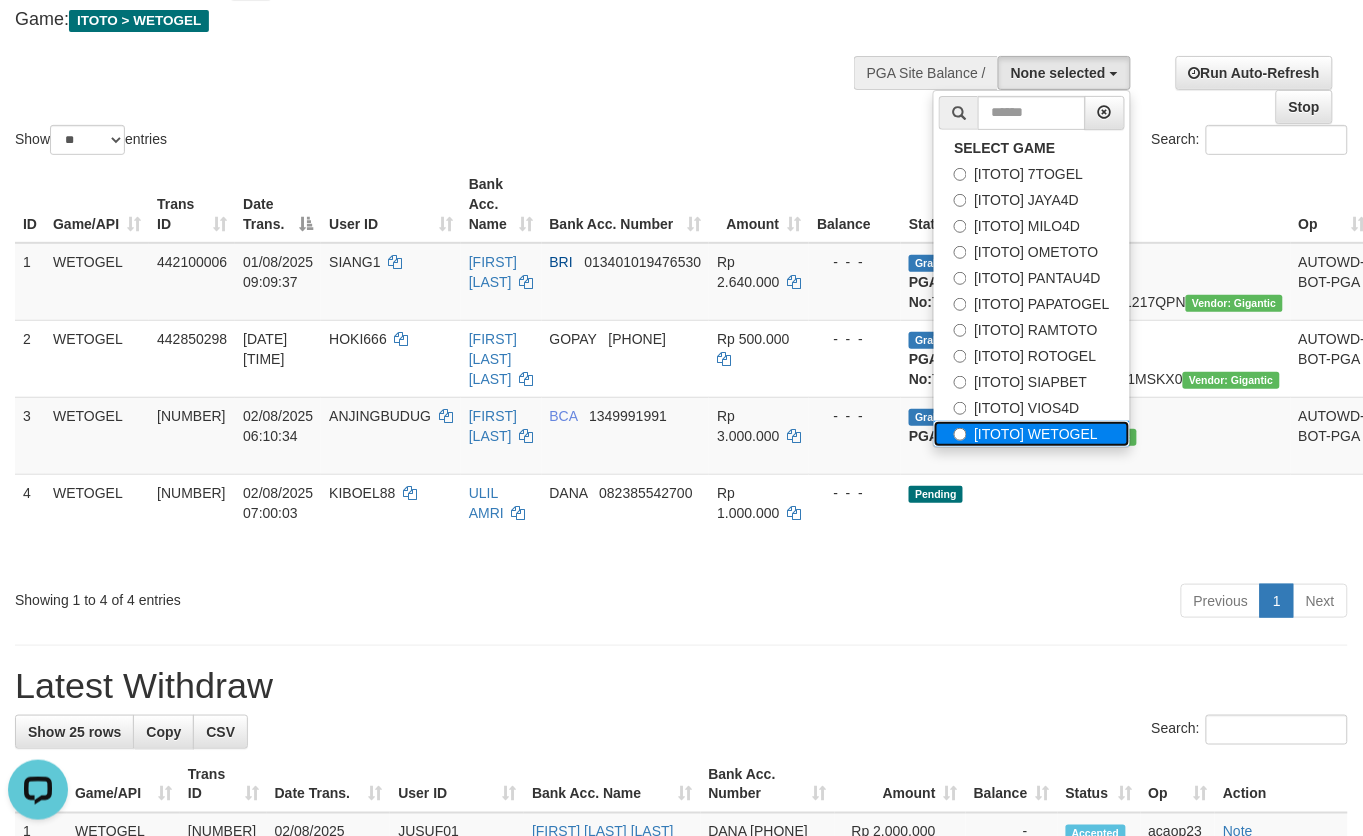 click on "[ITOTO] WETOGEL" at bounding box center (1031, 434) 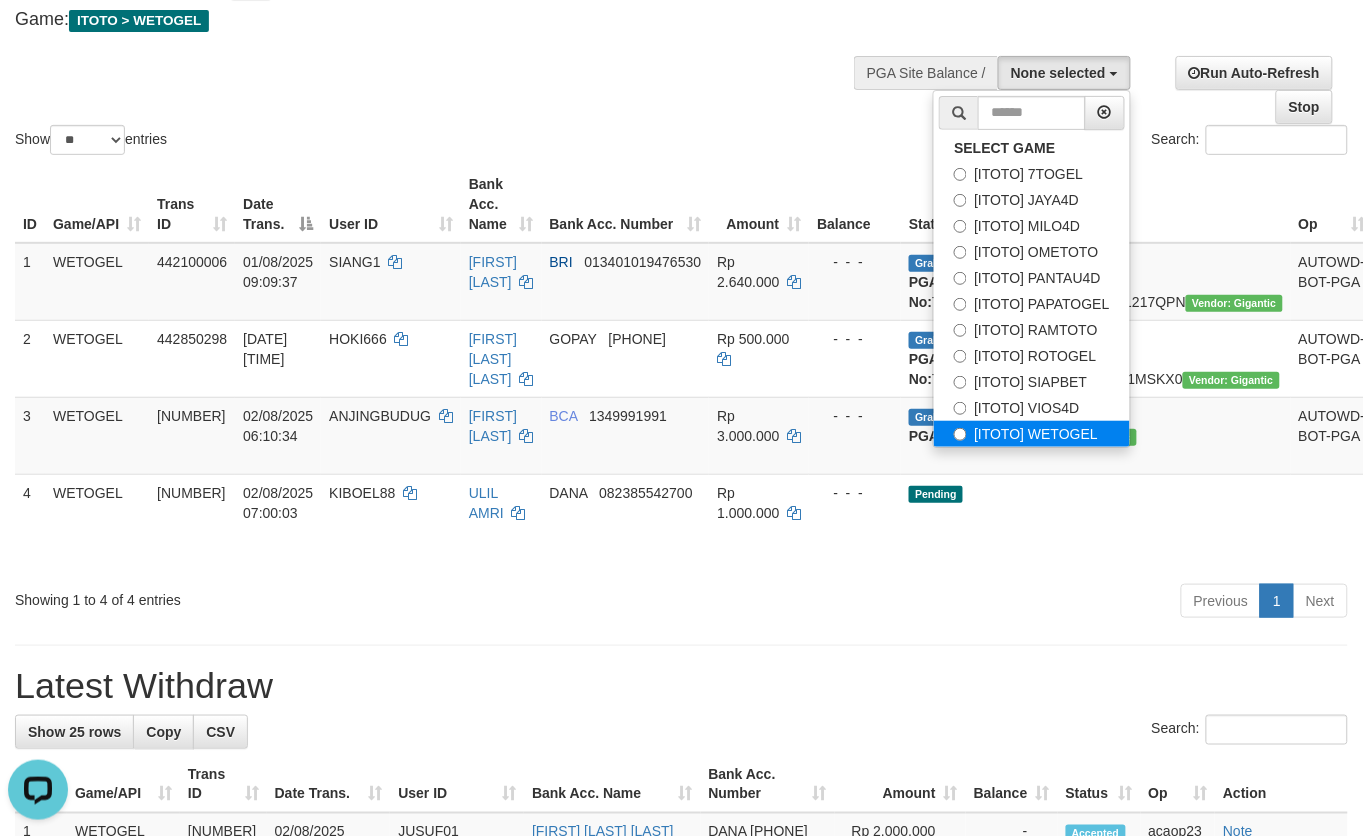 select on "***" 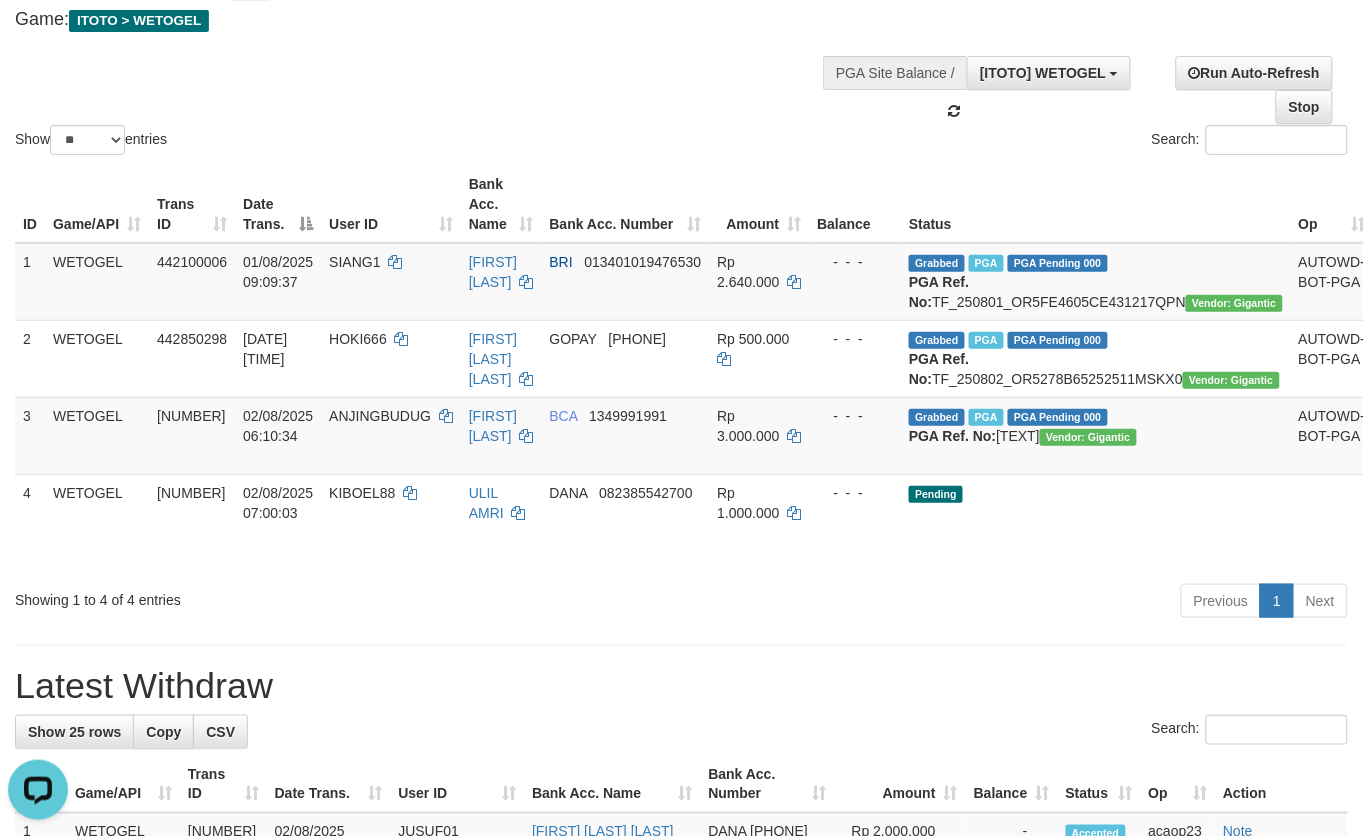 scroll, scrollTop: 186, scrollLeft: 0, axis: vertical 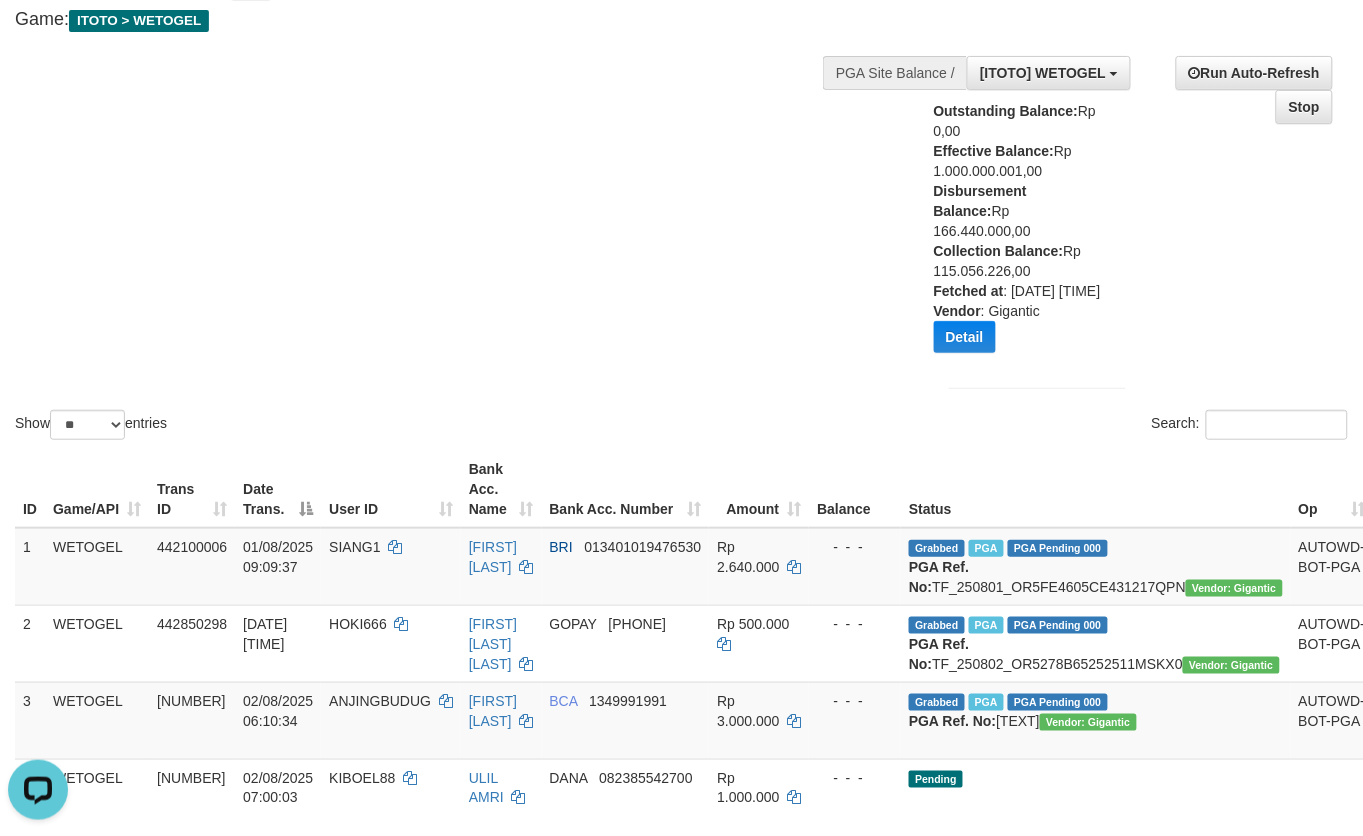 click on "Outstanding Balance:  Rp 0,00
Effective Balance:  Rp 1.000.000.001,00
Disbursement Balance:  Rp 166.440.000,00
Collection Balance:  Rp 115.056.226,00
Fetched at : 2025-08-02 07:29:33
Vendor : Gigantic
Detail
Vendor Name
Outstanding Balance
Effective Balance
Disbursment Balance
Collection Balance
No data found
Fetched at:   2025-08-02 07:29:33
Vendor:   Gigantic" at bounding box center [1020, 234] 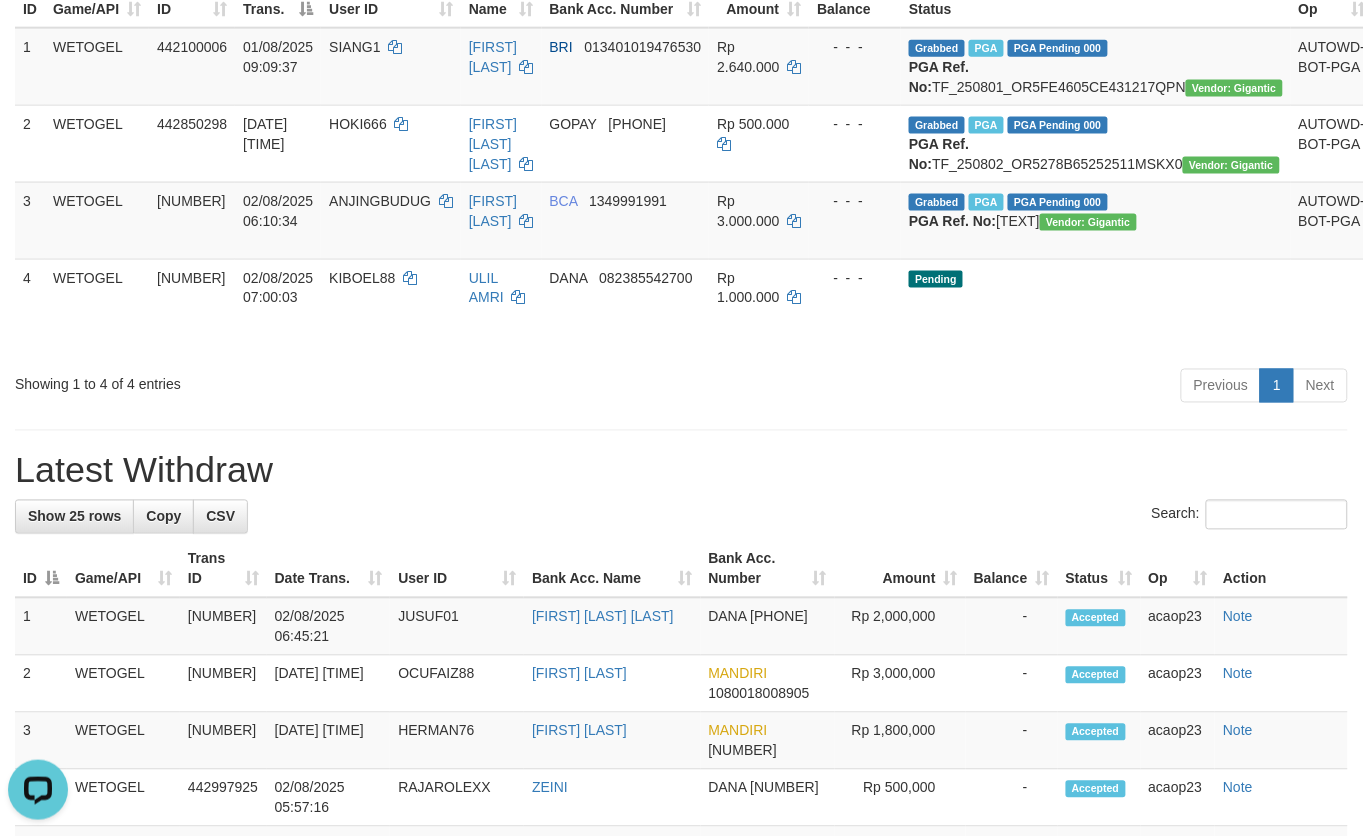 scroll, scrollTop: 612, scrollLeft: 48, axis: both 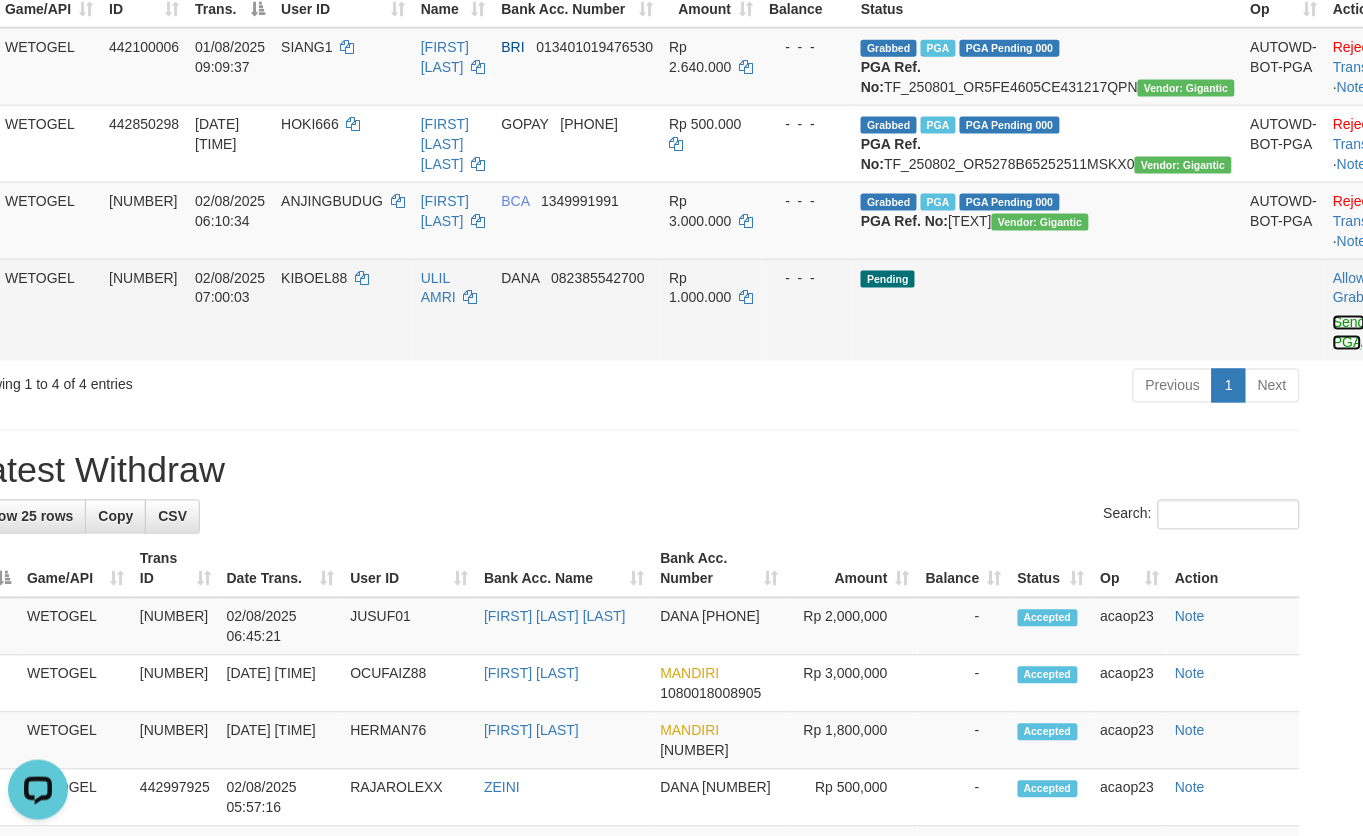 click on "Send PGA" at bounding box center [1349, 333] 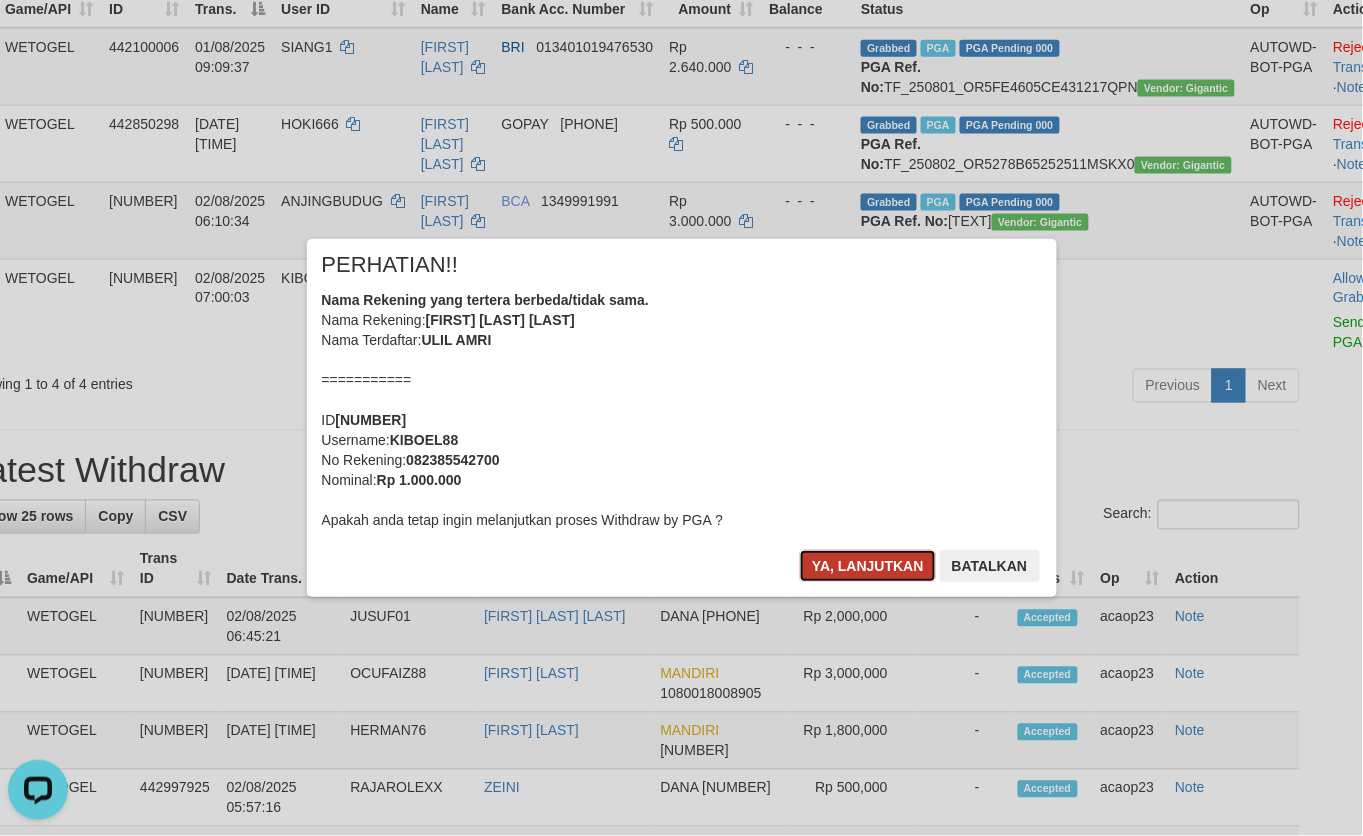click on "Ya, lanjutkan" at bounding box center [868, 566] 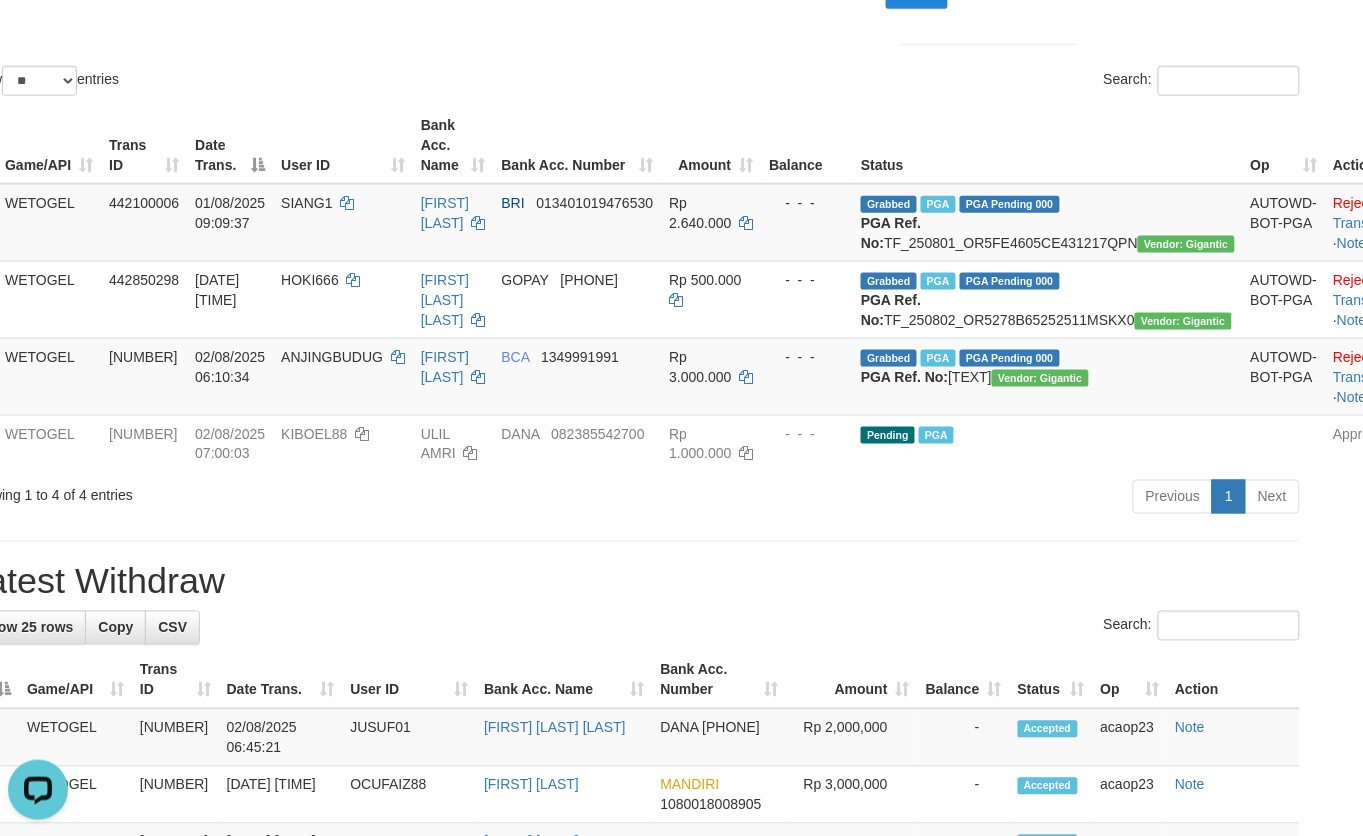 scroll, scrollTop: 500, scrollLeft: 48, axis: both 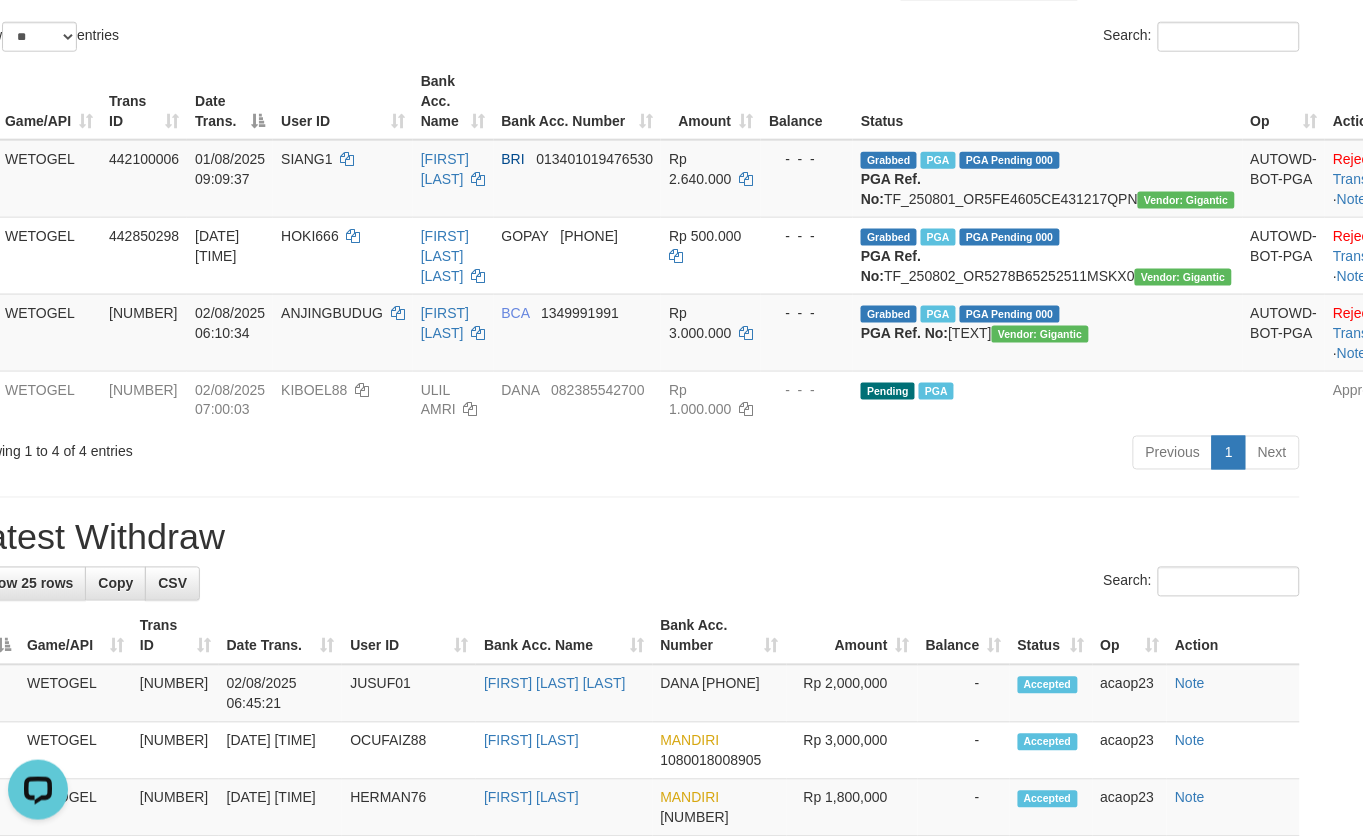 click on "Previous 1 Next" at bounding box center [917, 455] 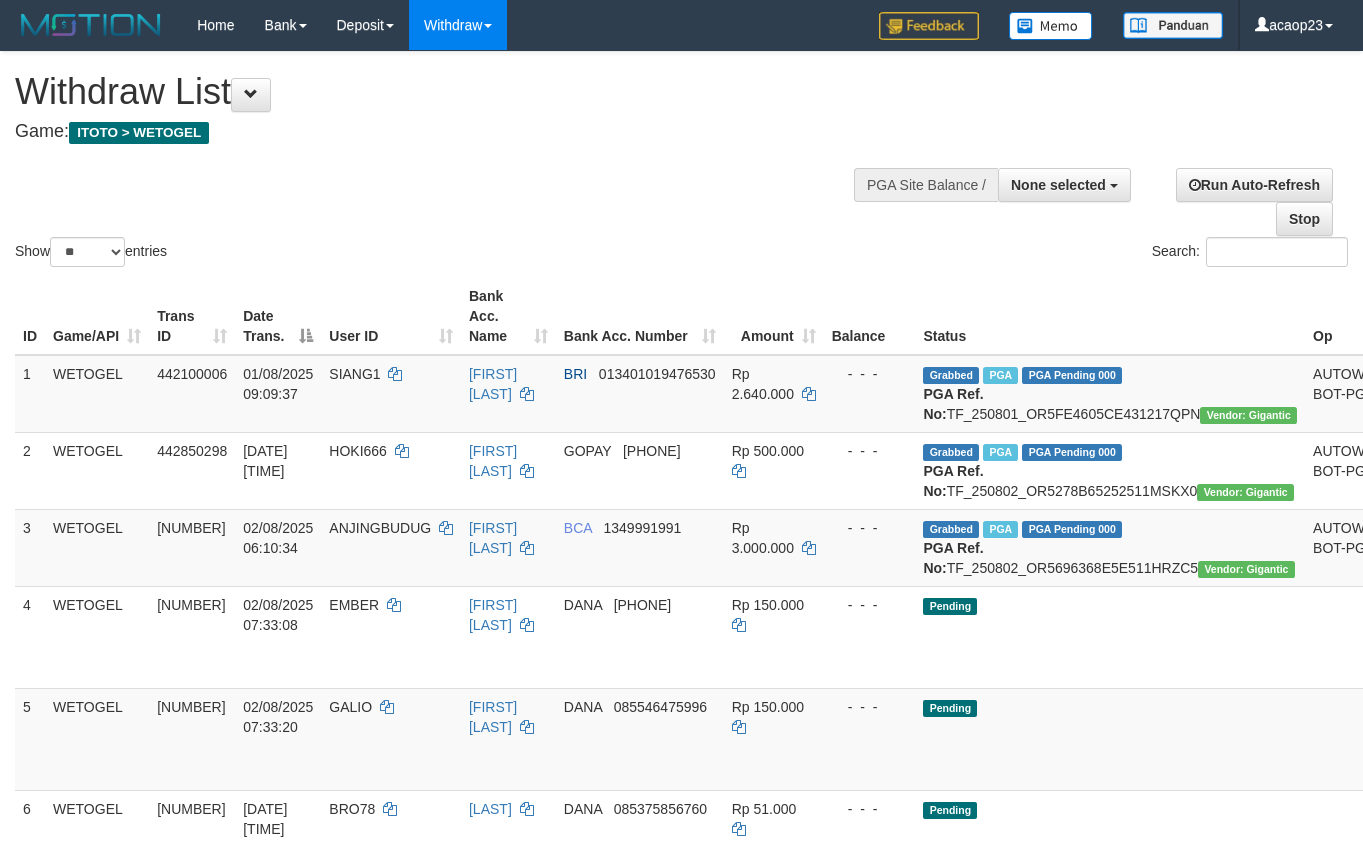 select 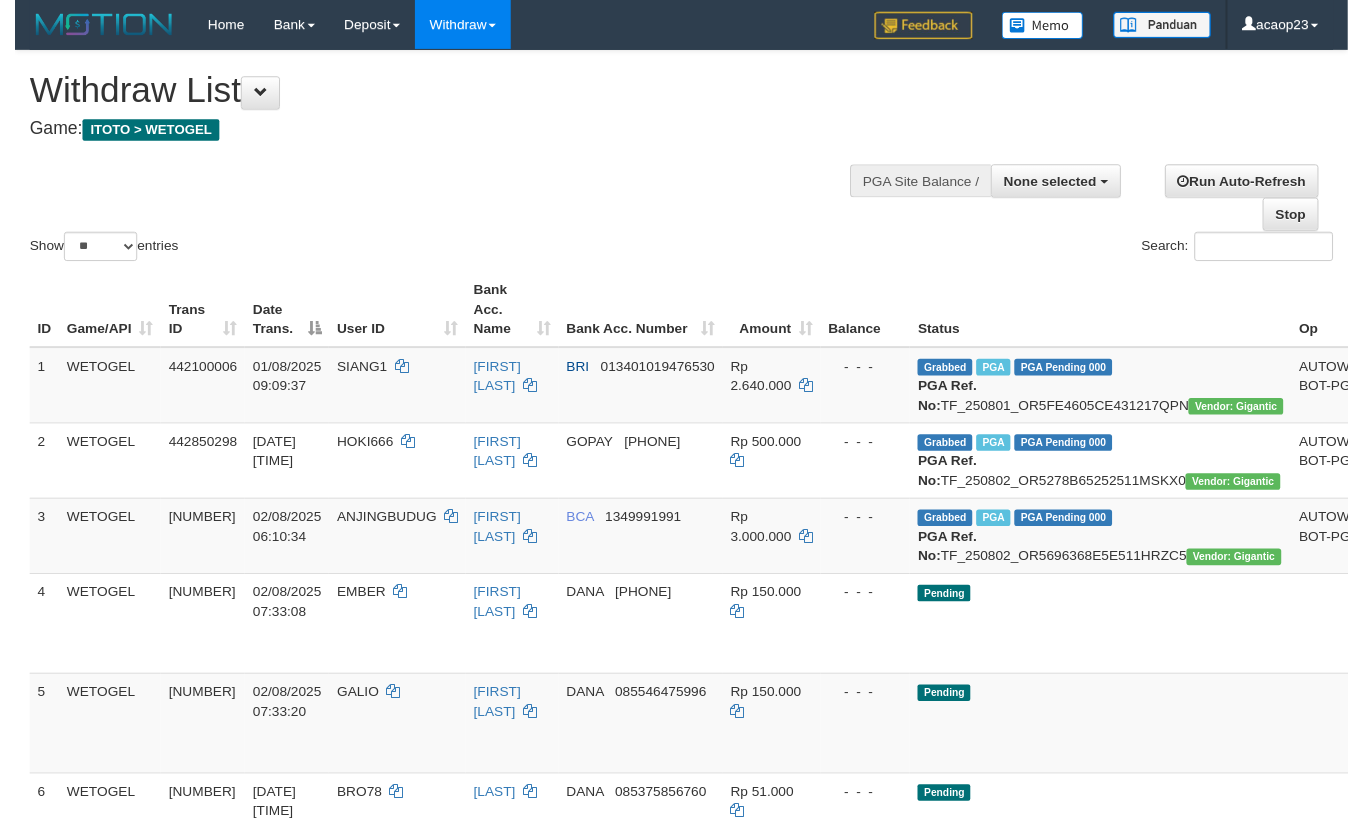scroll, scrollTop: 500, scrollLeft: 48, axis: both 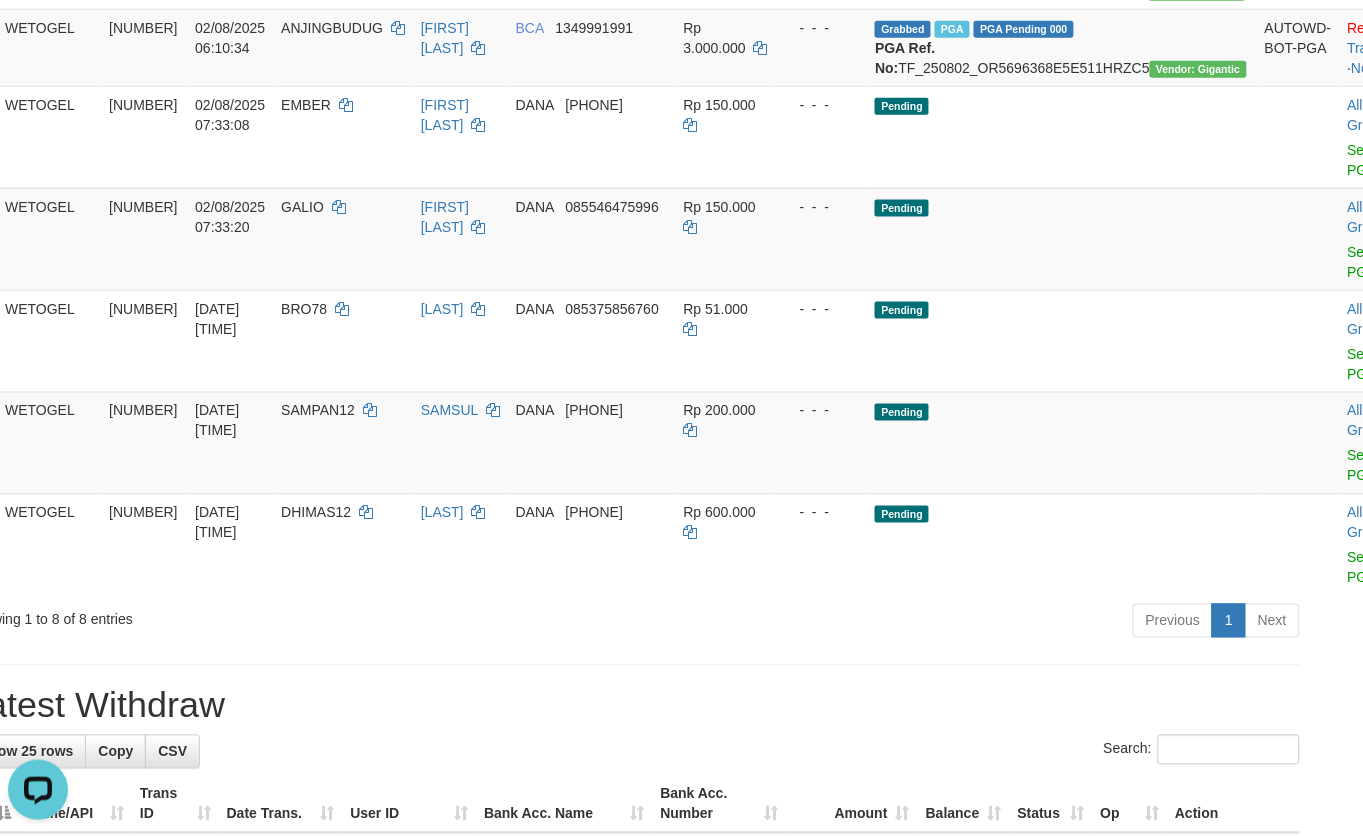 click on "Latest Withdraw" at bounding box center (633, 706) 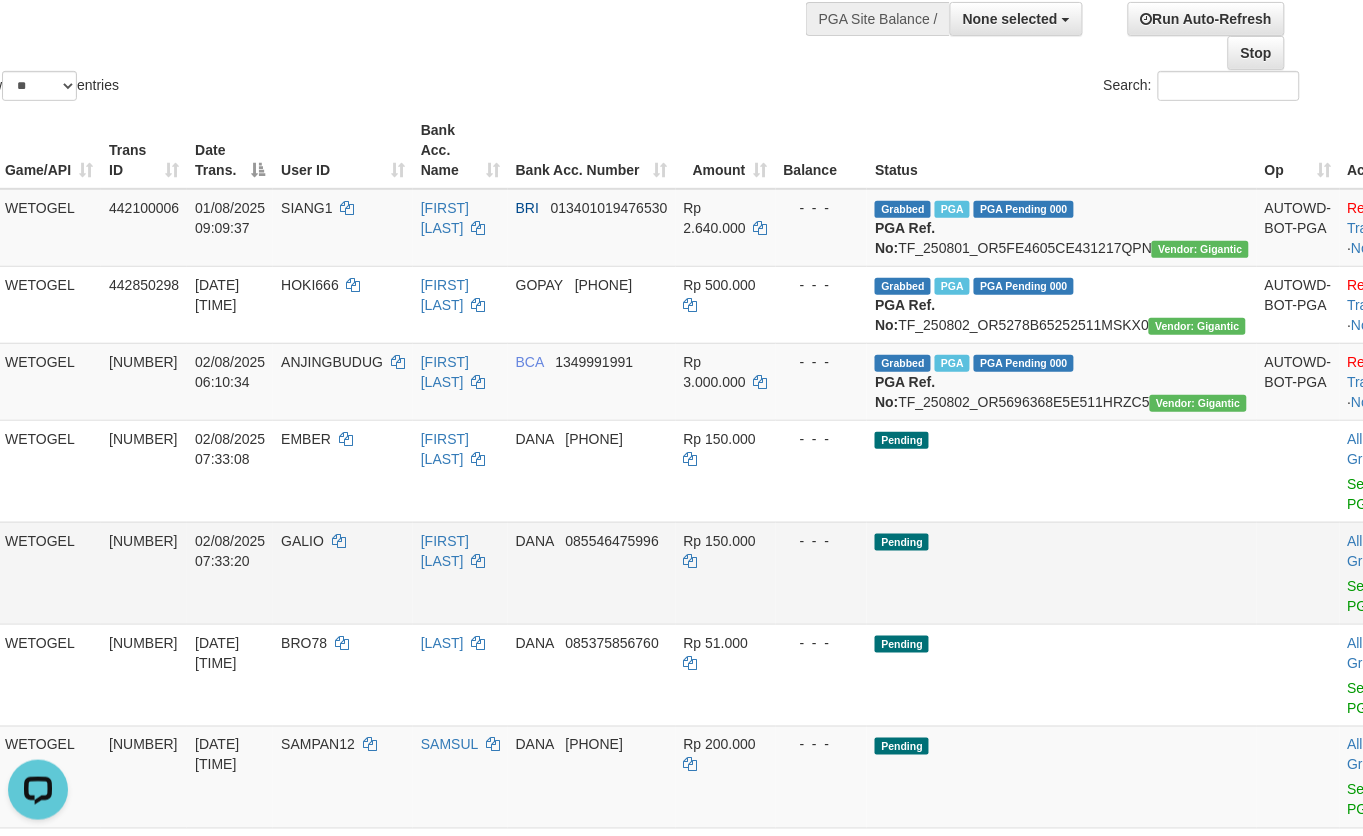 scroll, scrollTop: 125, scrollLeft: 48, axis: both 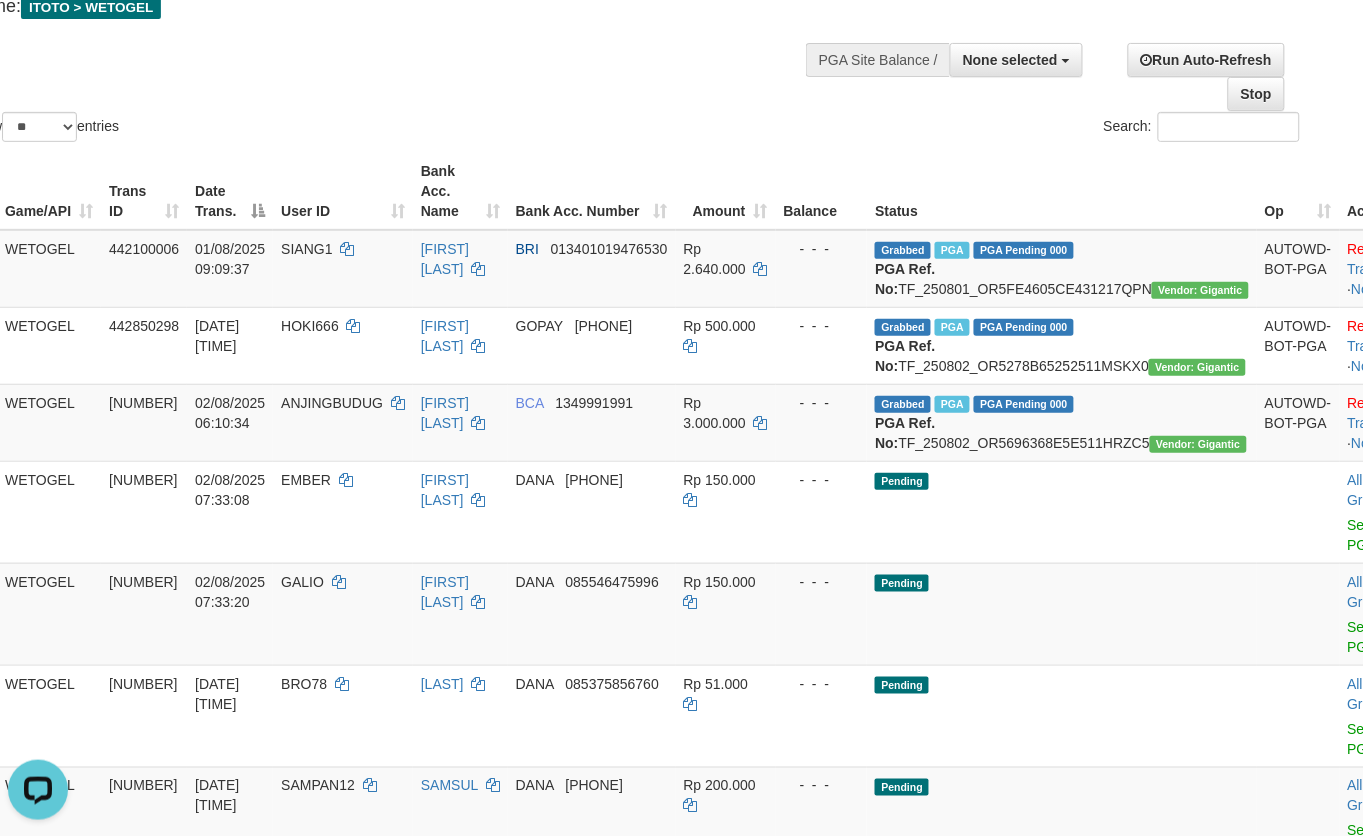 click on "Show  ** ** ** ***  entries Search:" at bounding box center (633, 36) 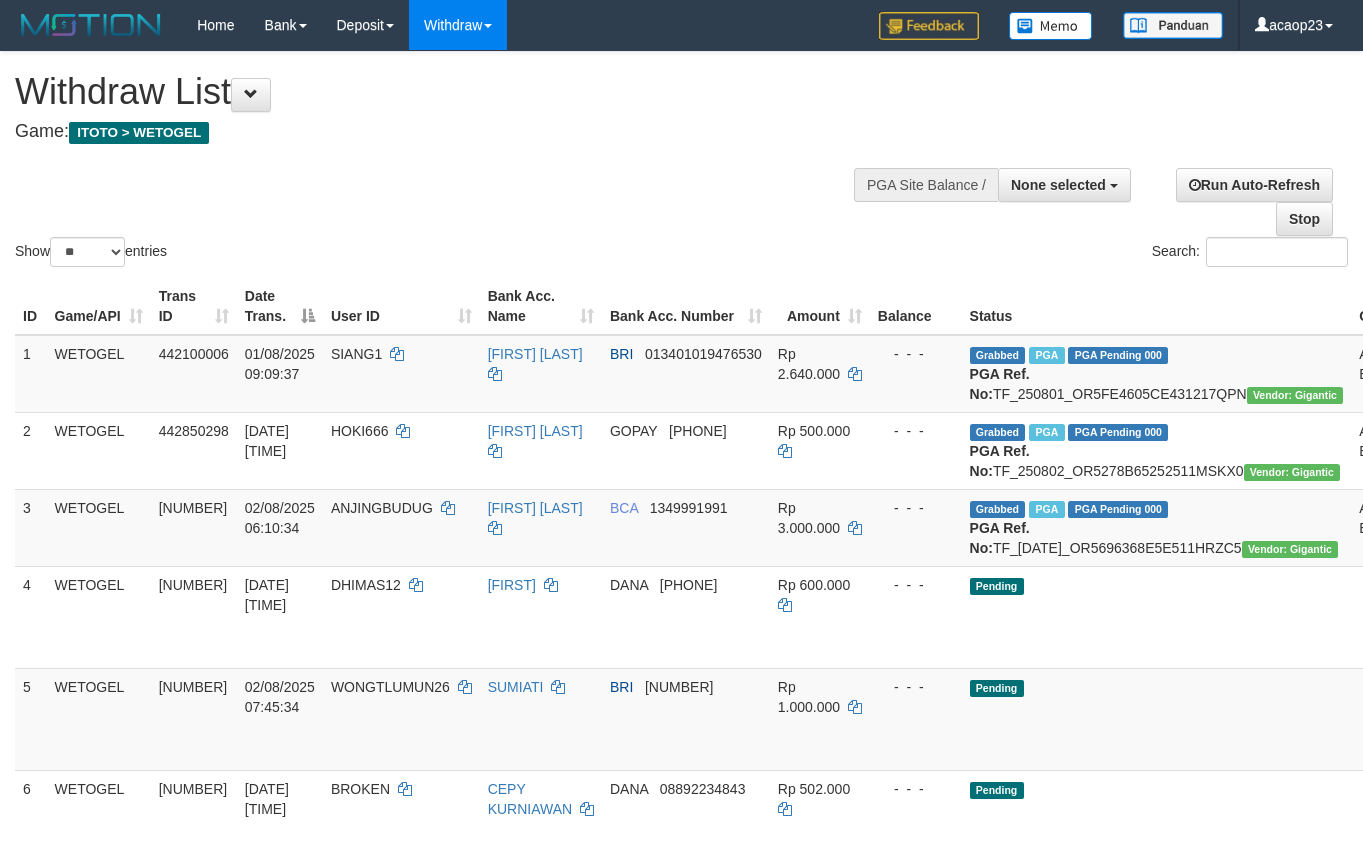 select 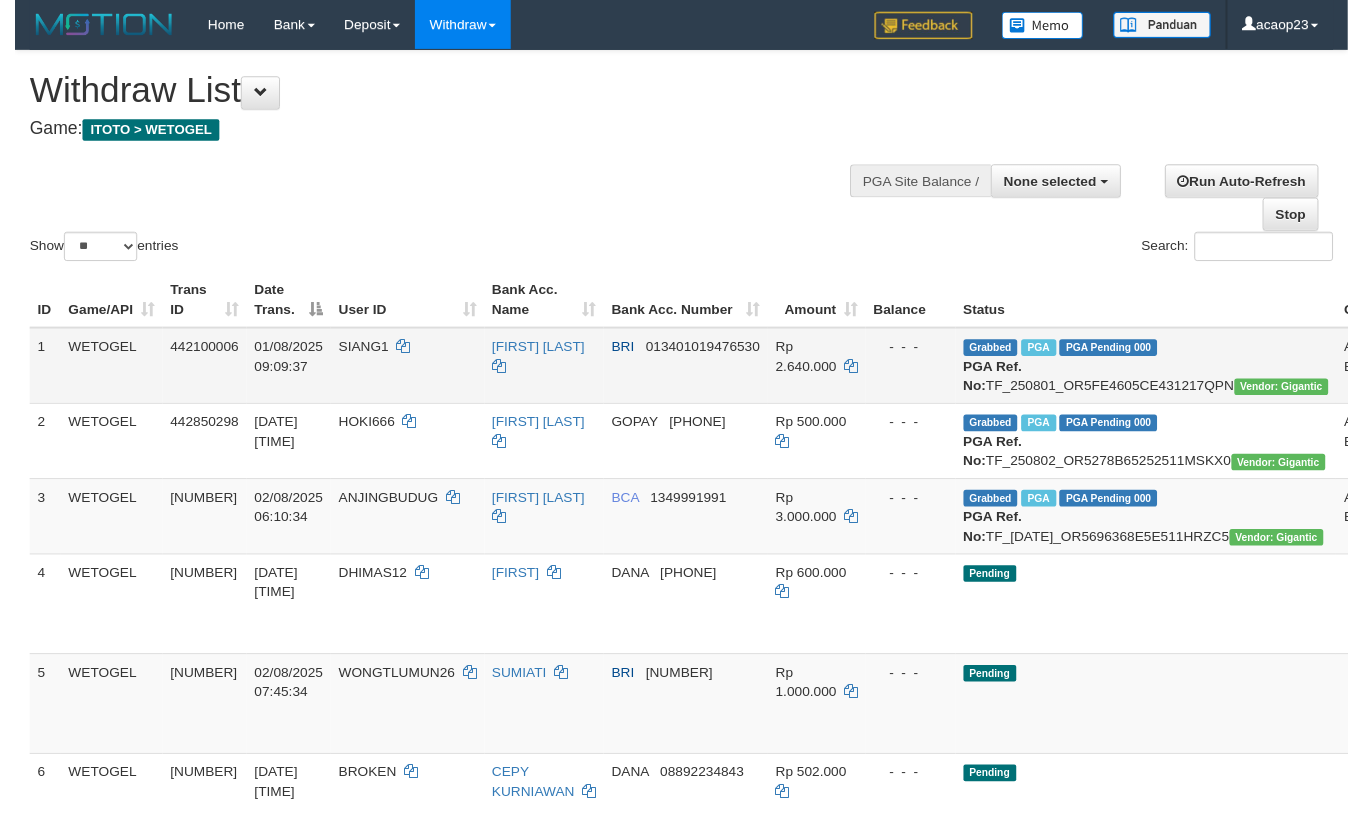 scroll, scrollTop: 126, scrollLeft: 48, axis: both 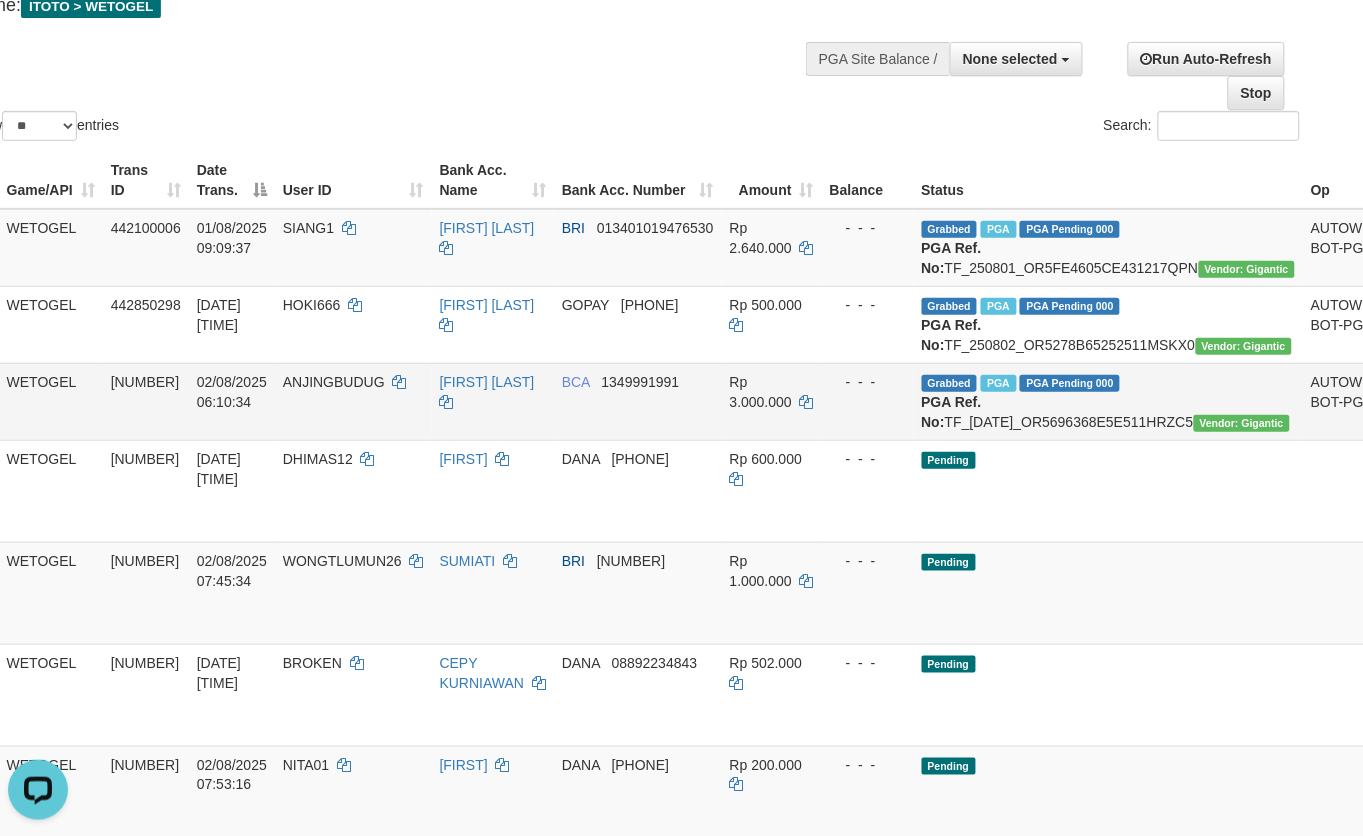 click on "ANJINGBUDUG" at bounding box center (334, 382) 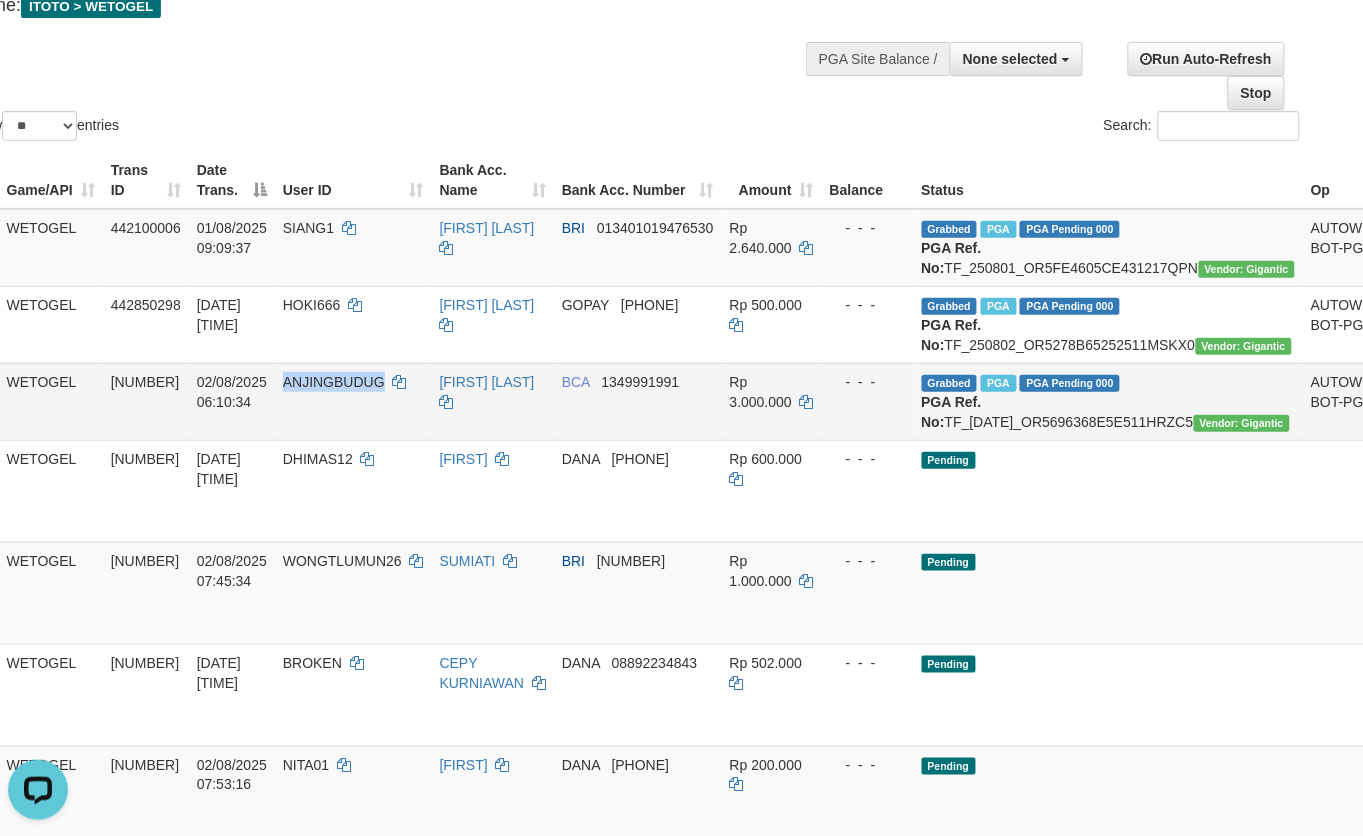 copy on "ANJINGBUDUG" 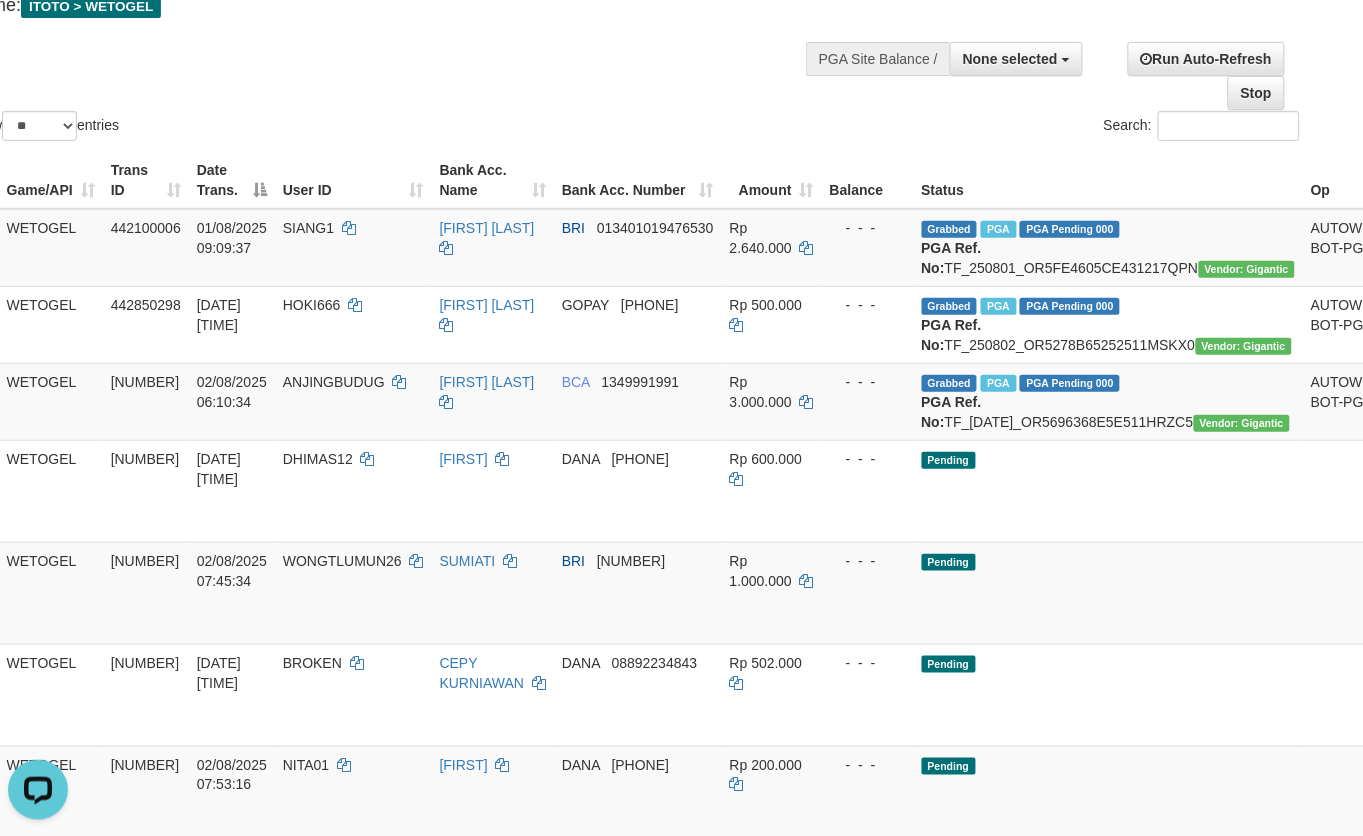 click on "Show  ** ** ** ***  entries Search:" at bounding box center (633, 35) 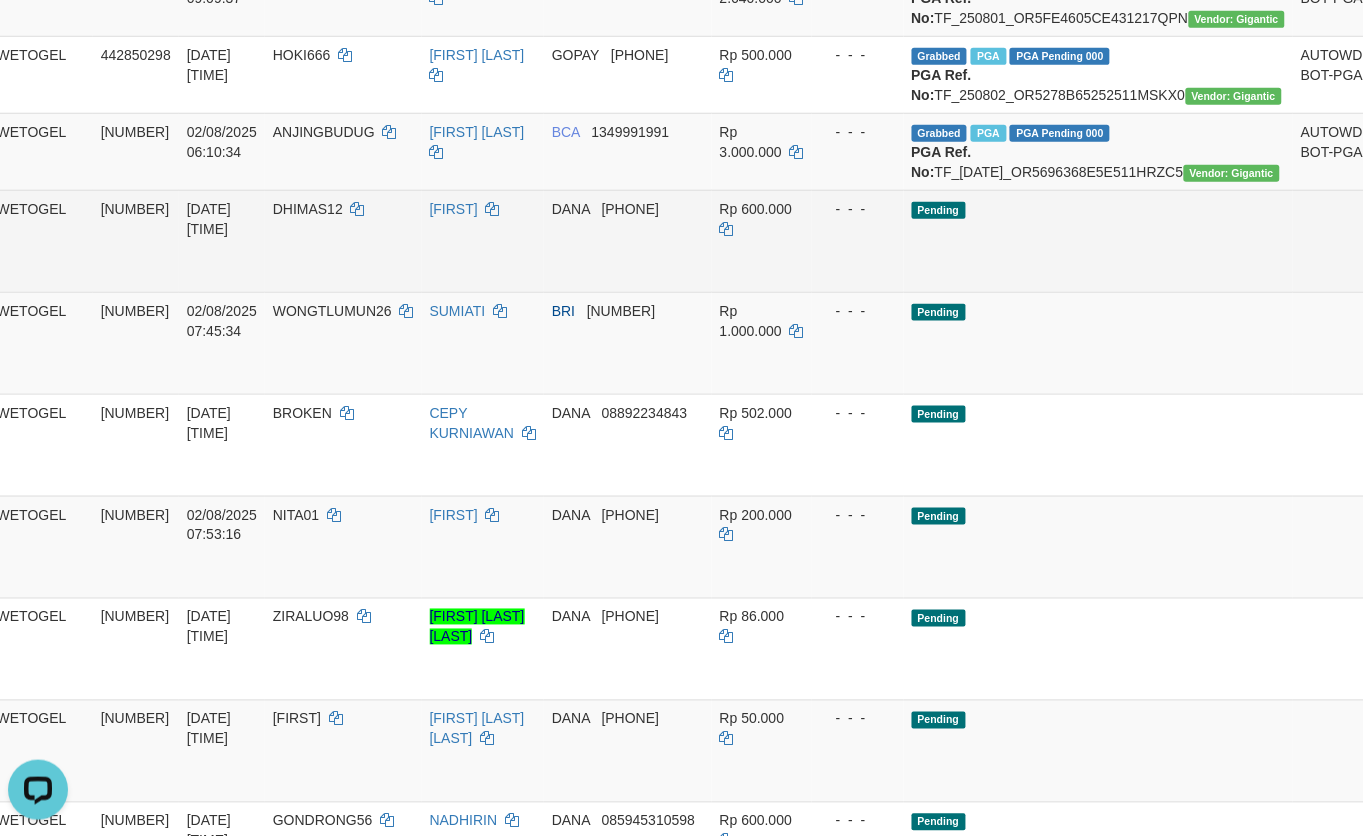 scroll, scrollTop: 376, scrollLeft: 67, axis: both 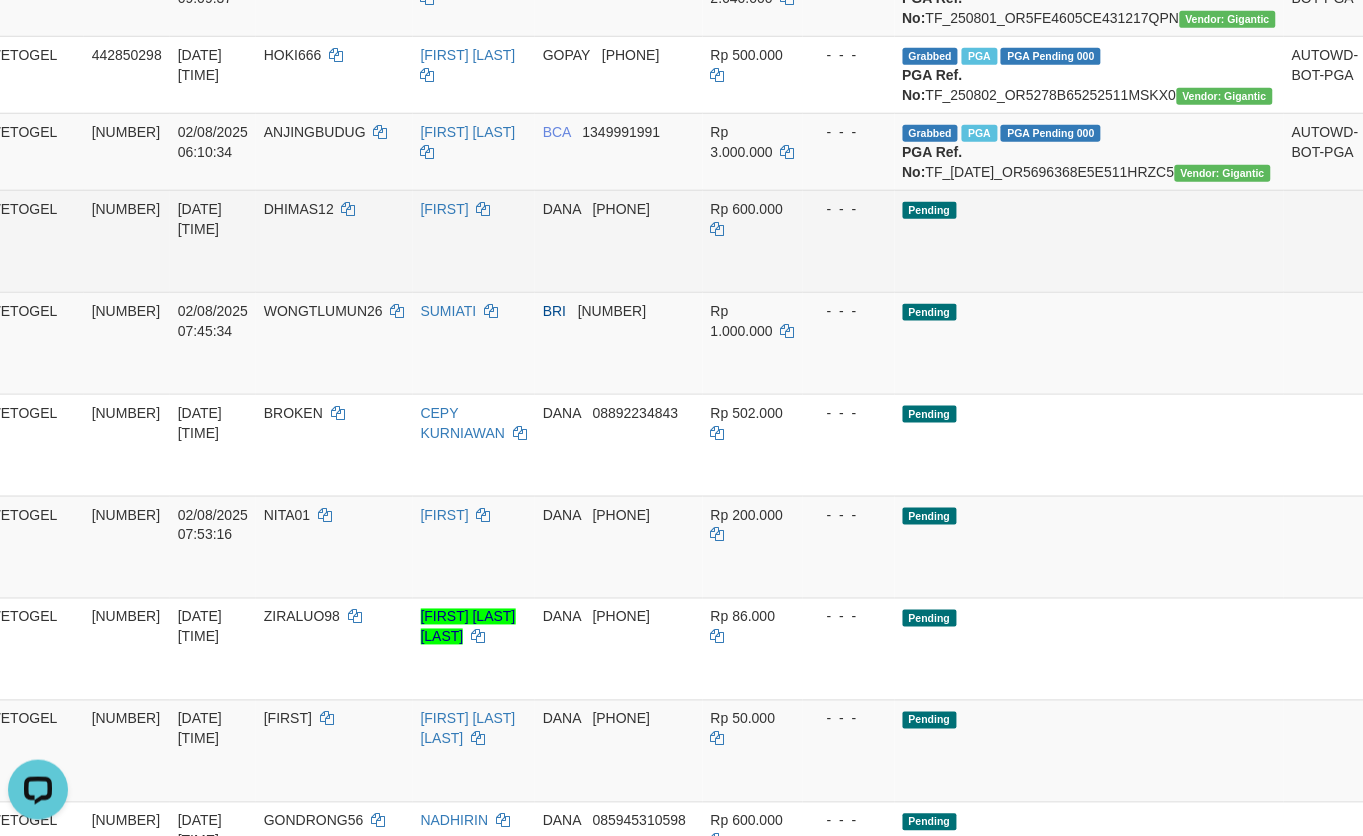click on "Send PGA" at bounding box center (1391, 264) 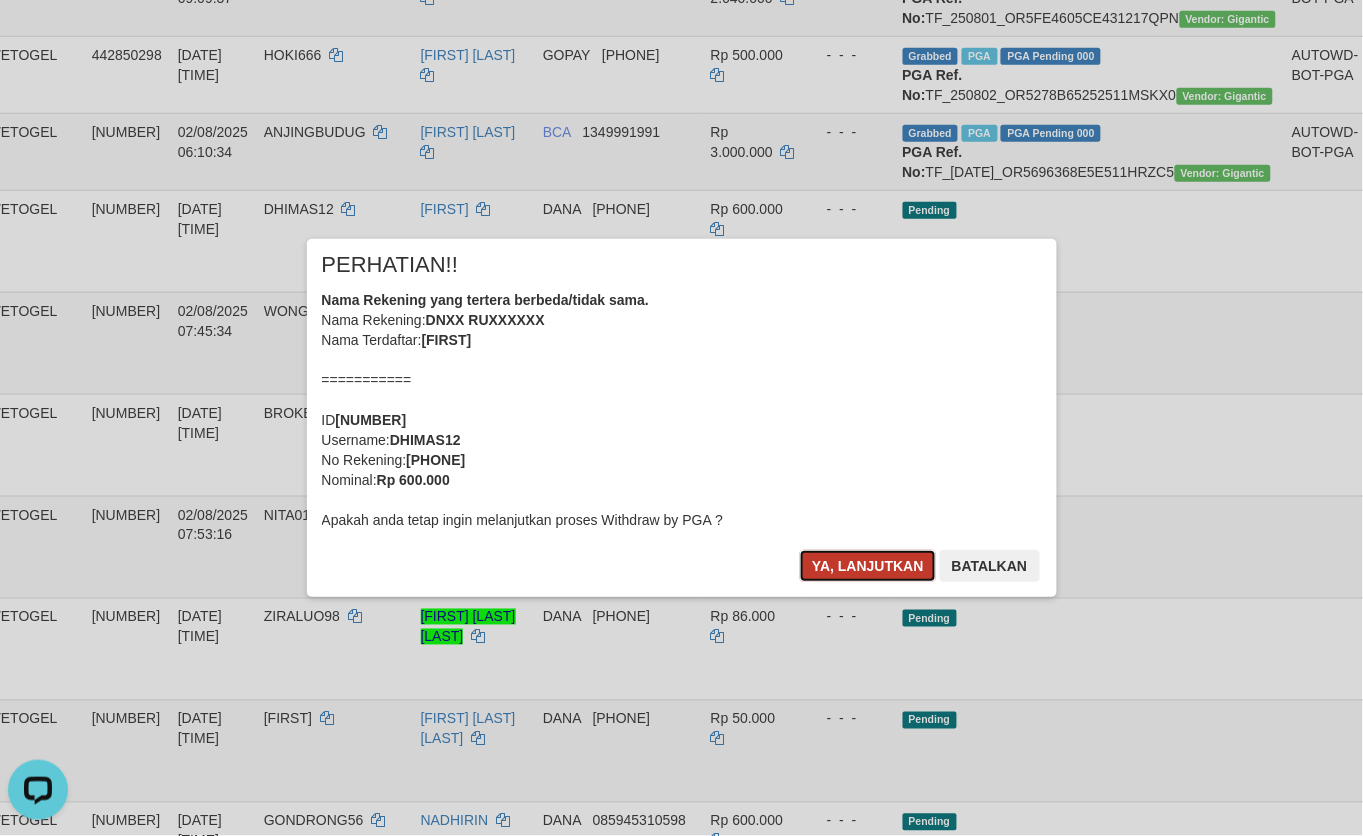 click on "Ya, lanjutkan" at bounding box center (868, 566) 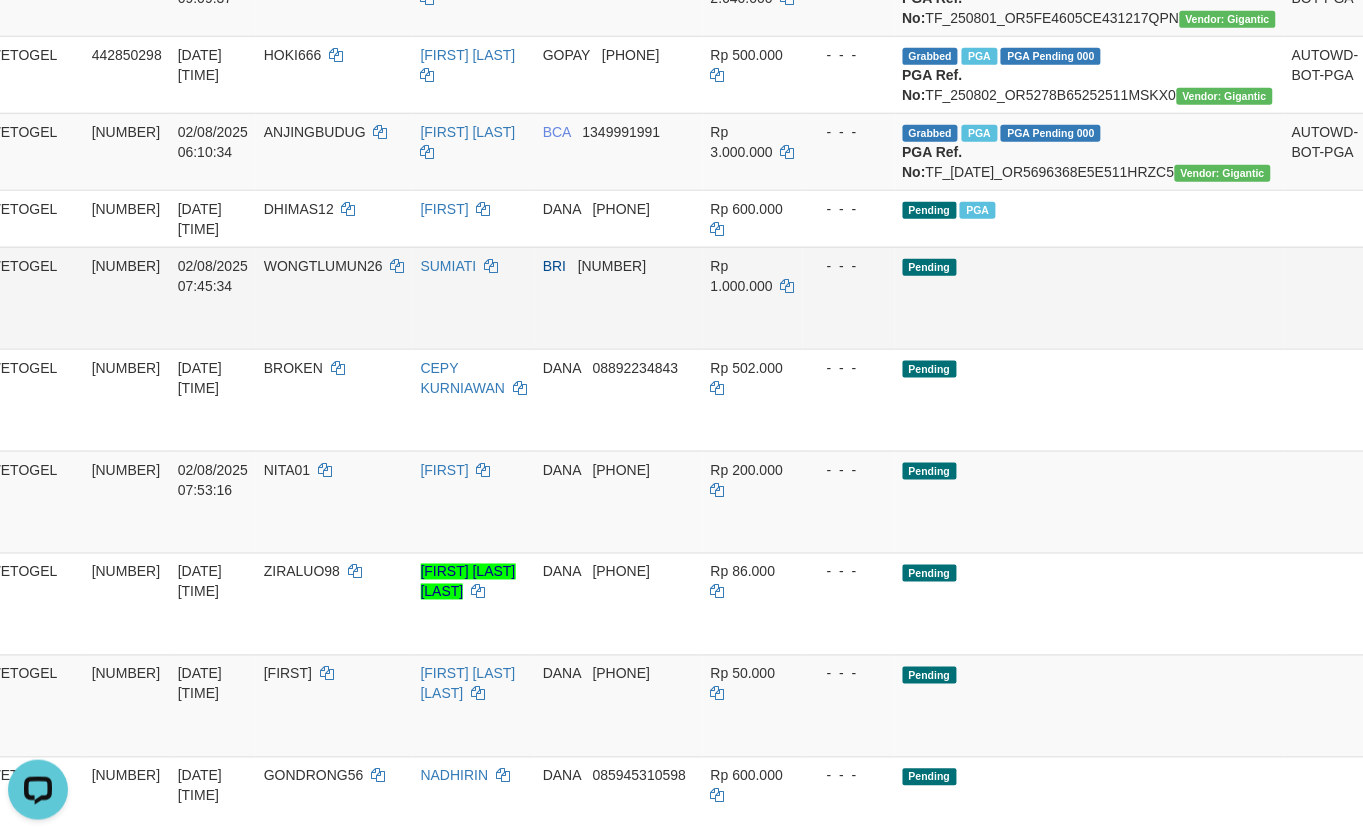 click on "Pending" at bounding box center (1090, 298) 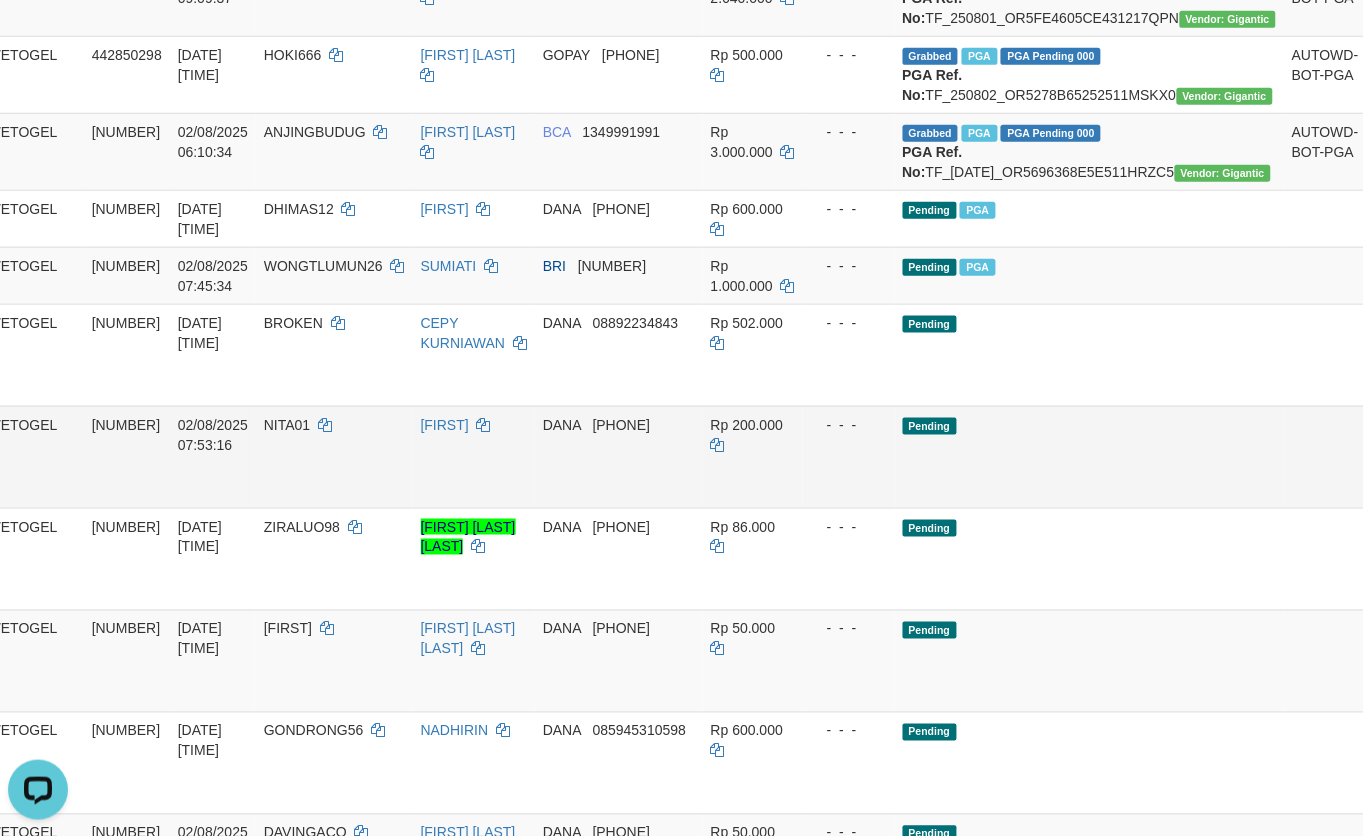 click on "Pending" at bounding box center [1090, 457] 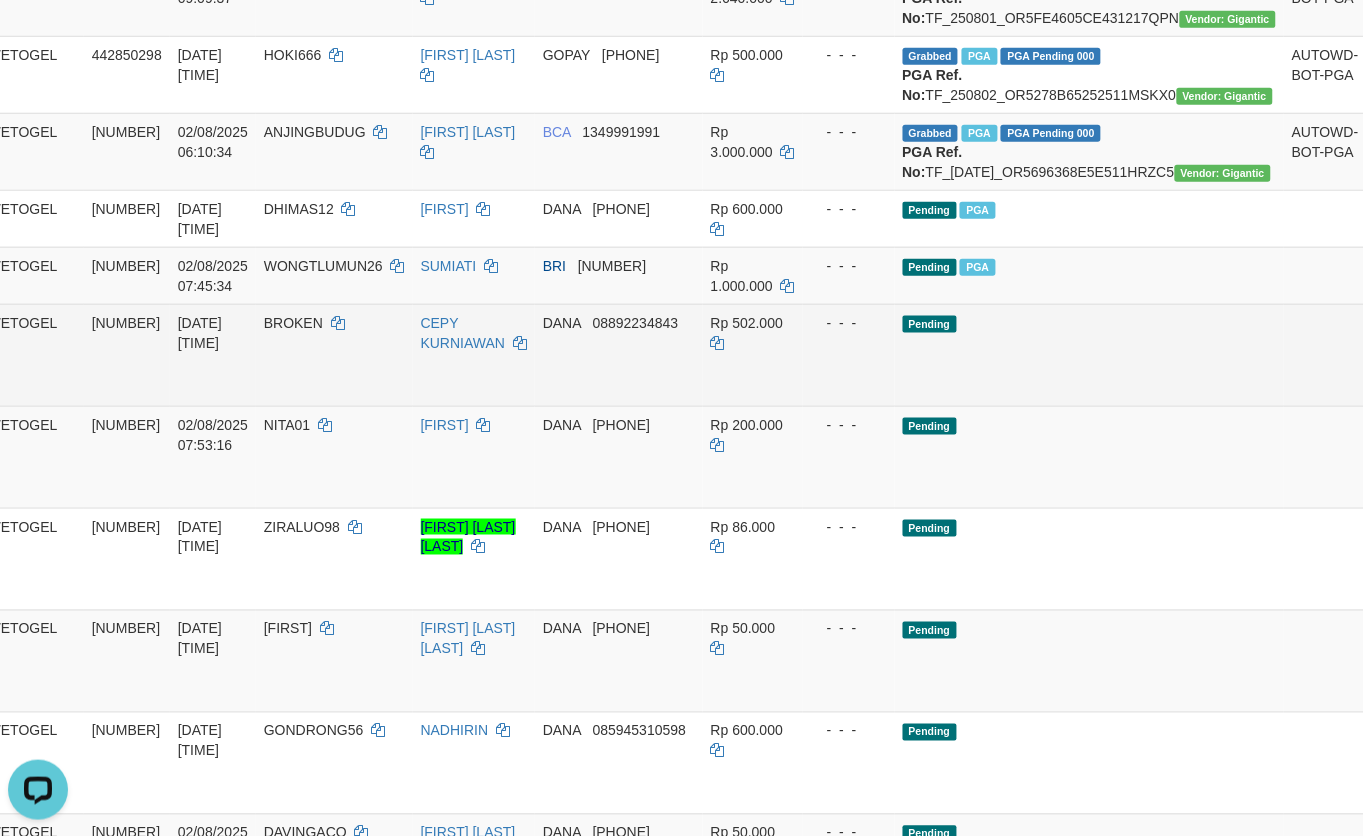 click on "Send PGA" at bounding box center [1391, 378] 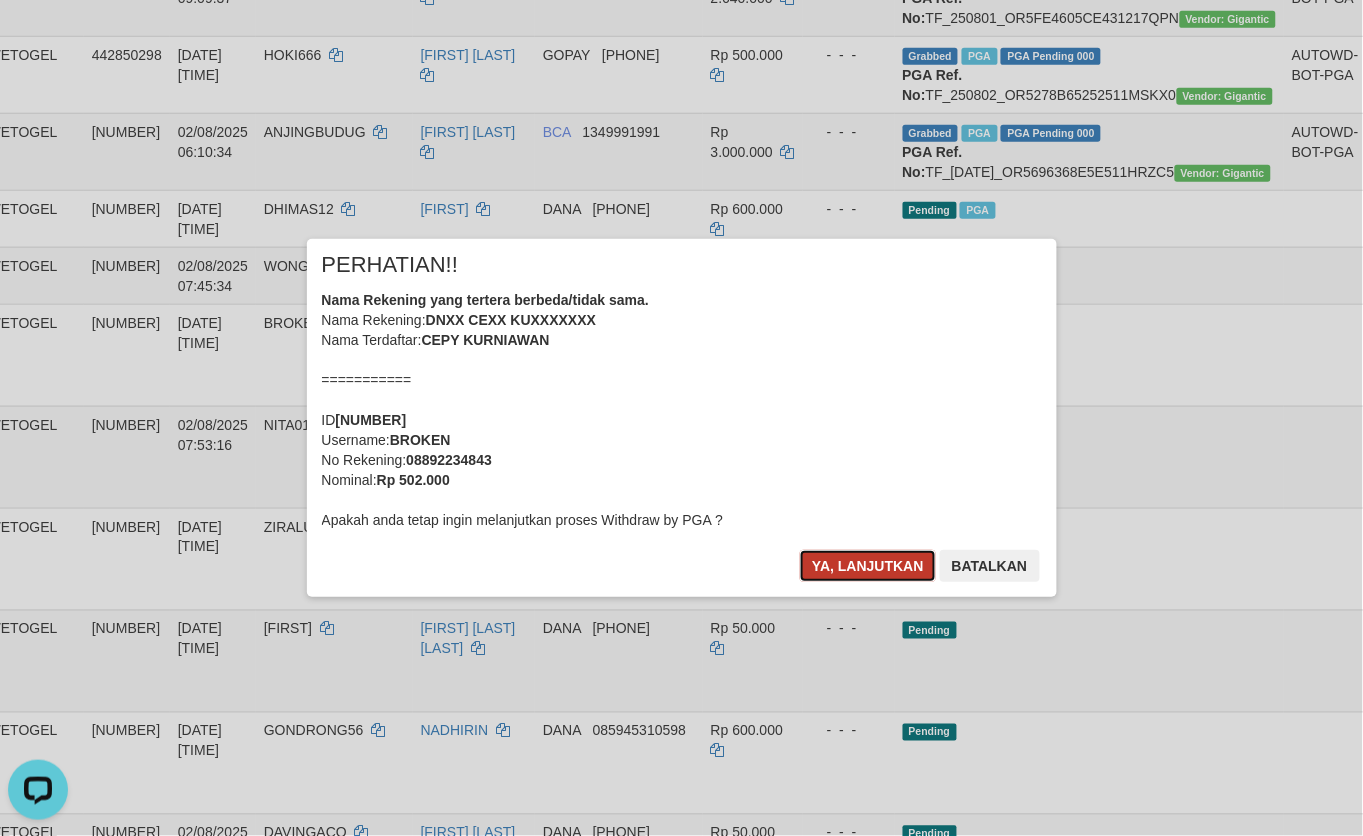 click on "Ya, lanjutkan" at bounding box center [868, 566] 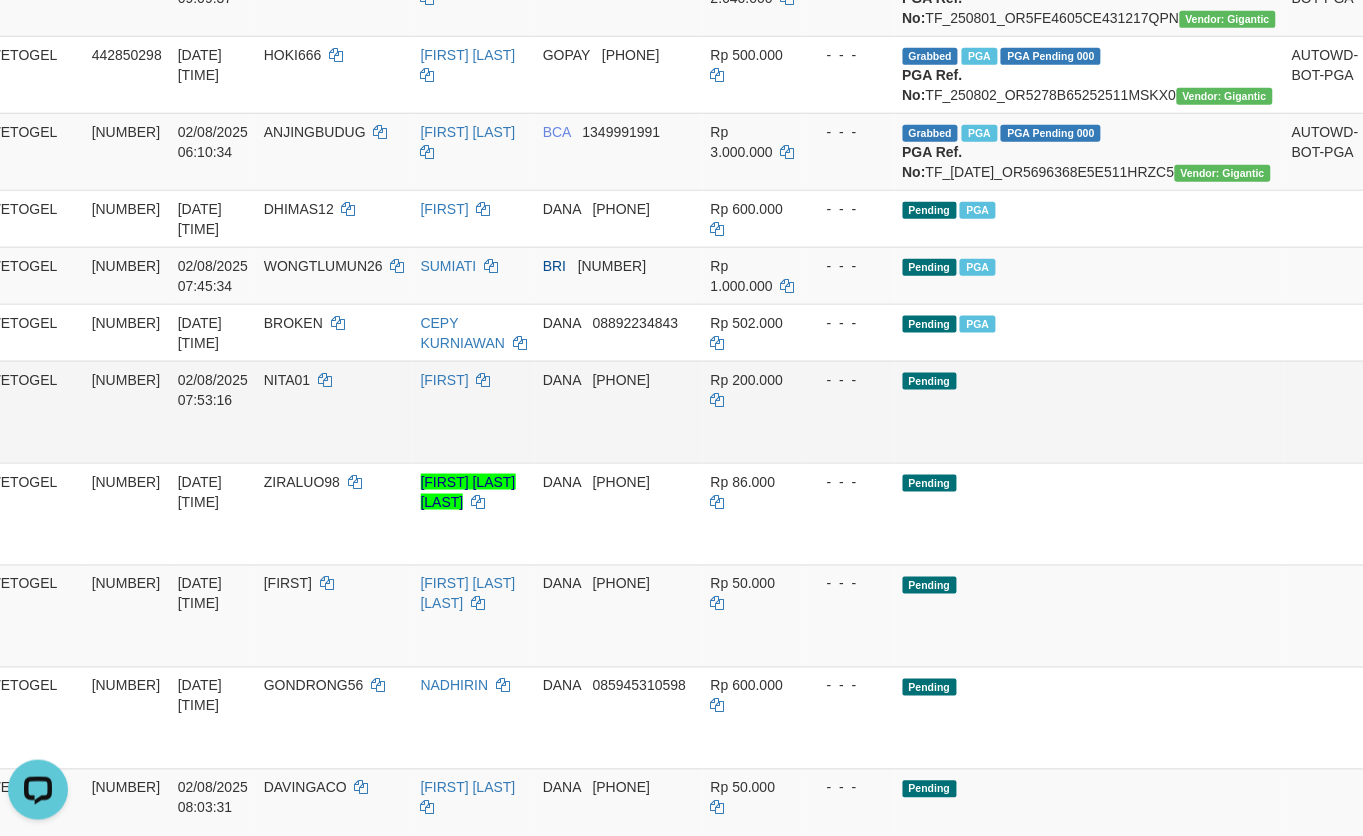 click on "Pending" at bounding box center [1090, 412] 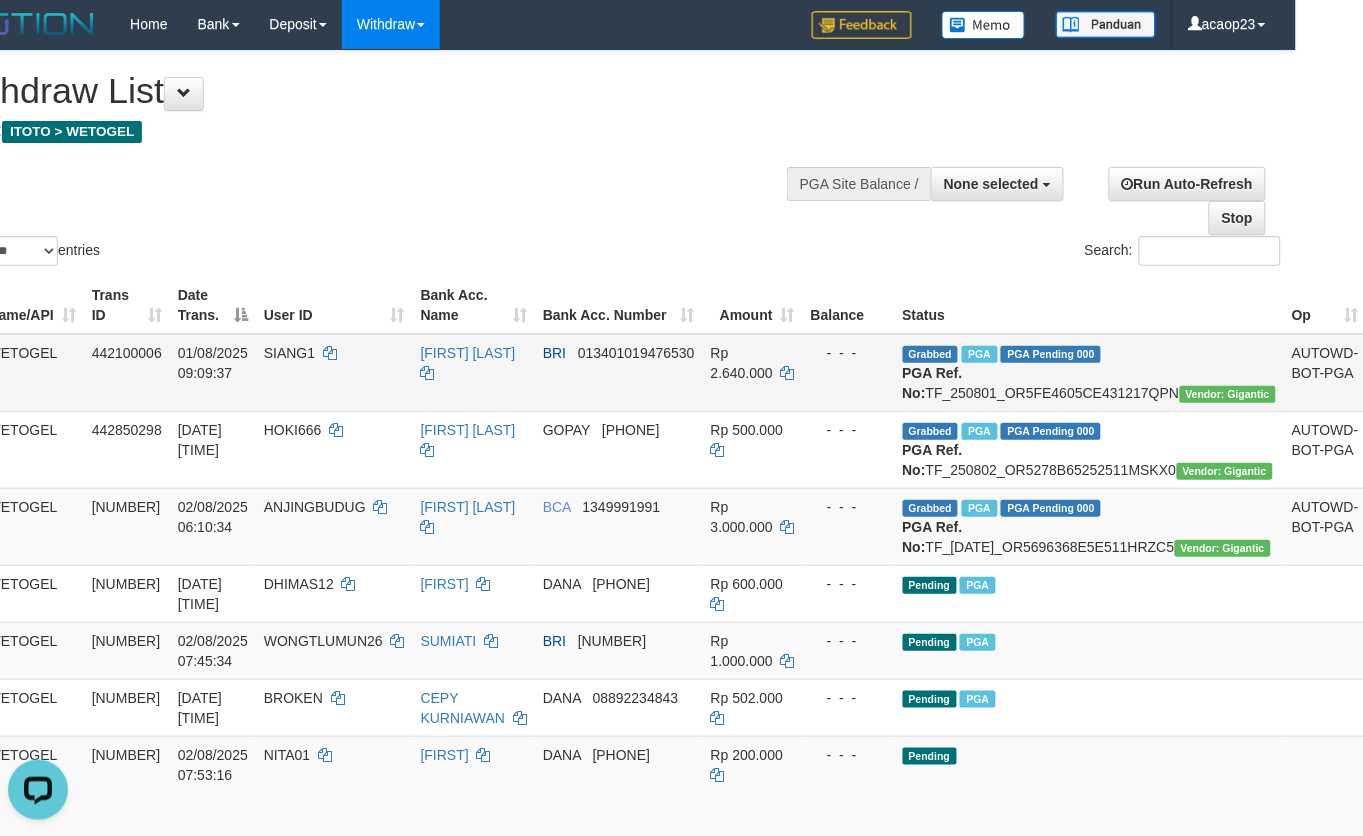 scroll, scrollTop: 0, scrollLeft: 67, axis: horizontal 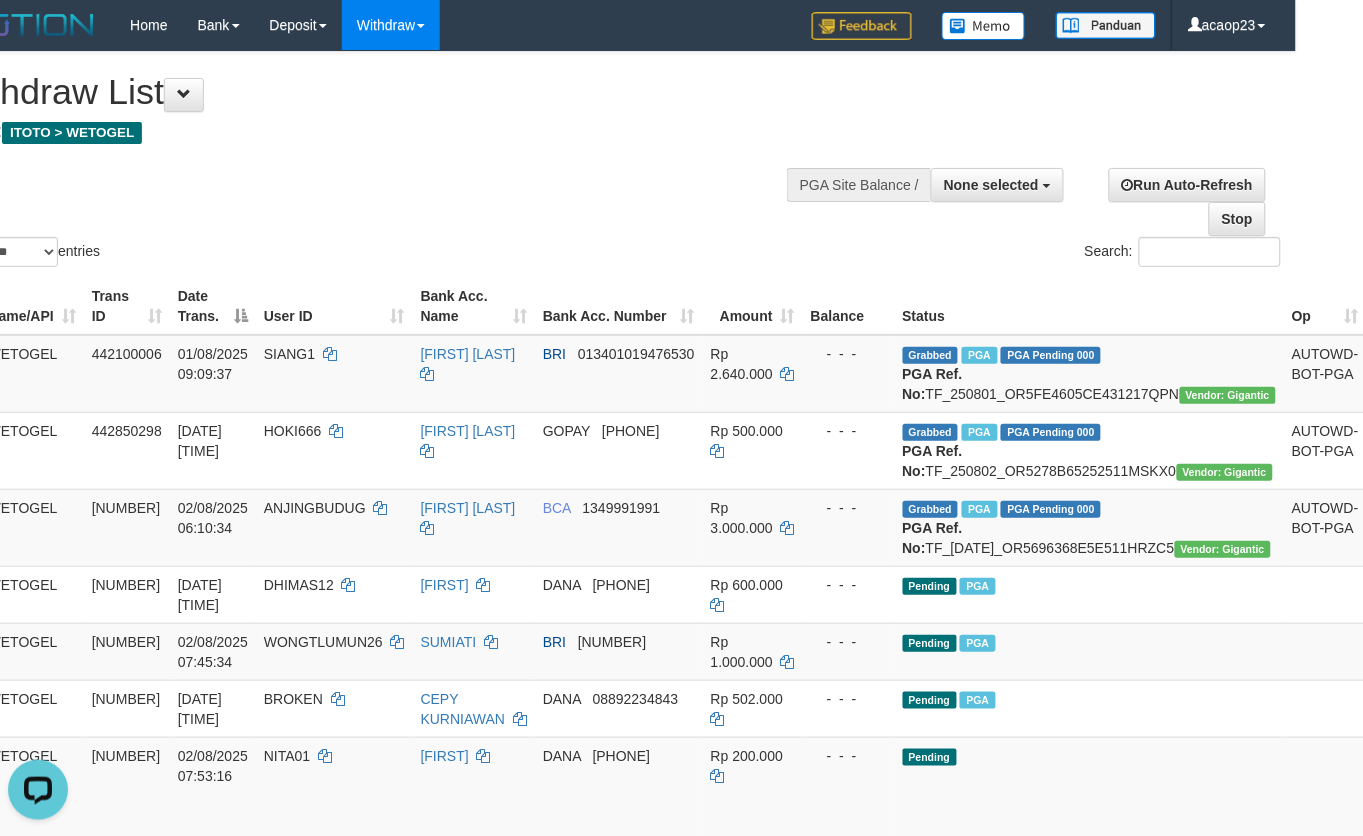 click on "Show  ** ** ** ***  entries Search:" at bounding box center (614, 161) 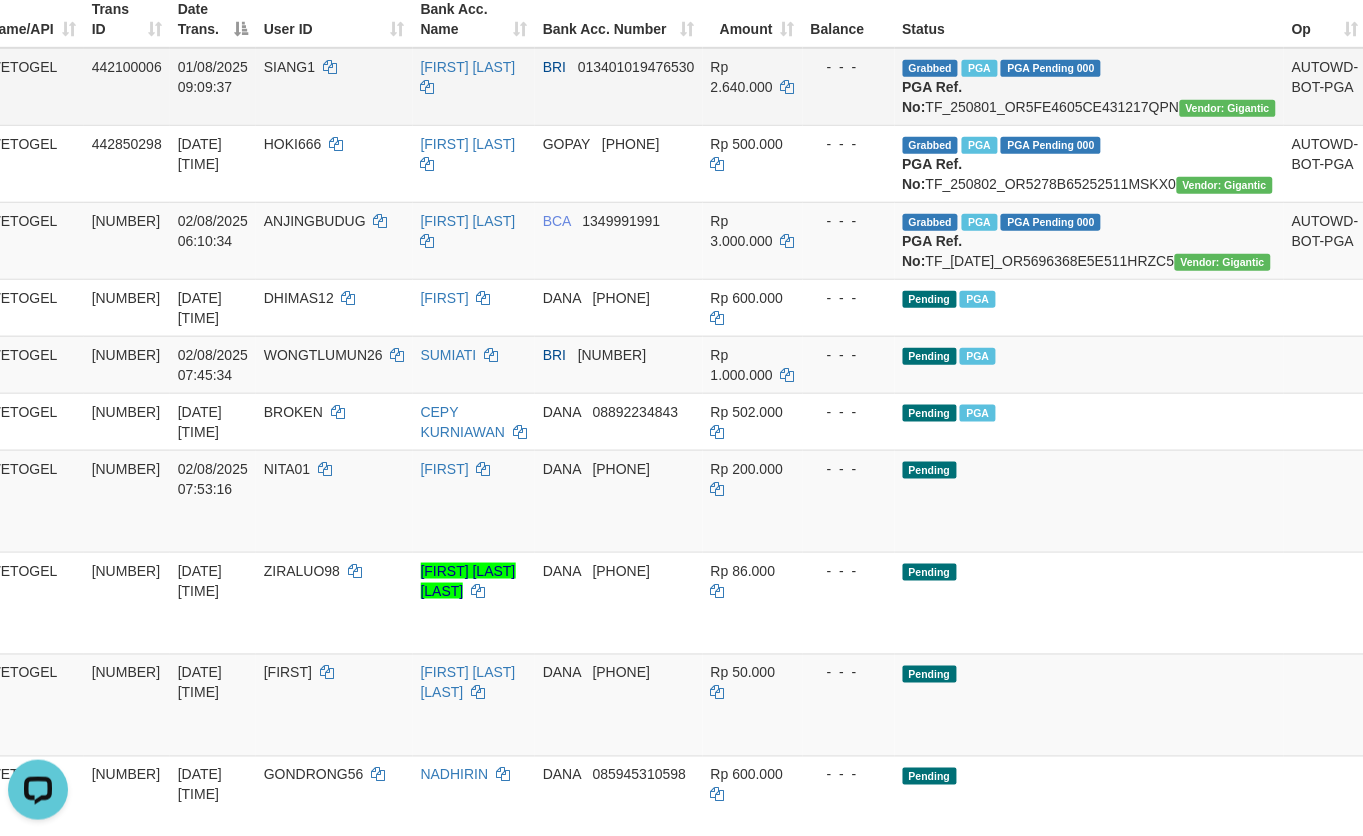 scroll, scrollTop: 375, scrollLeft: 67, axis: both 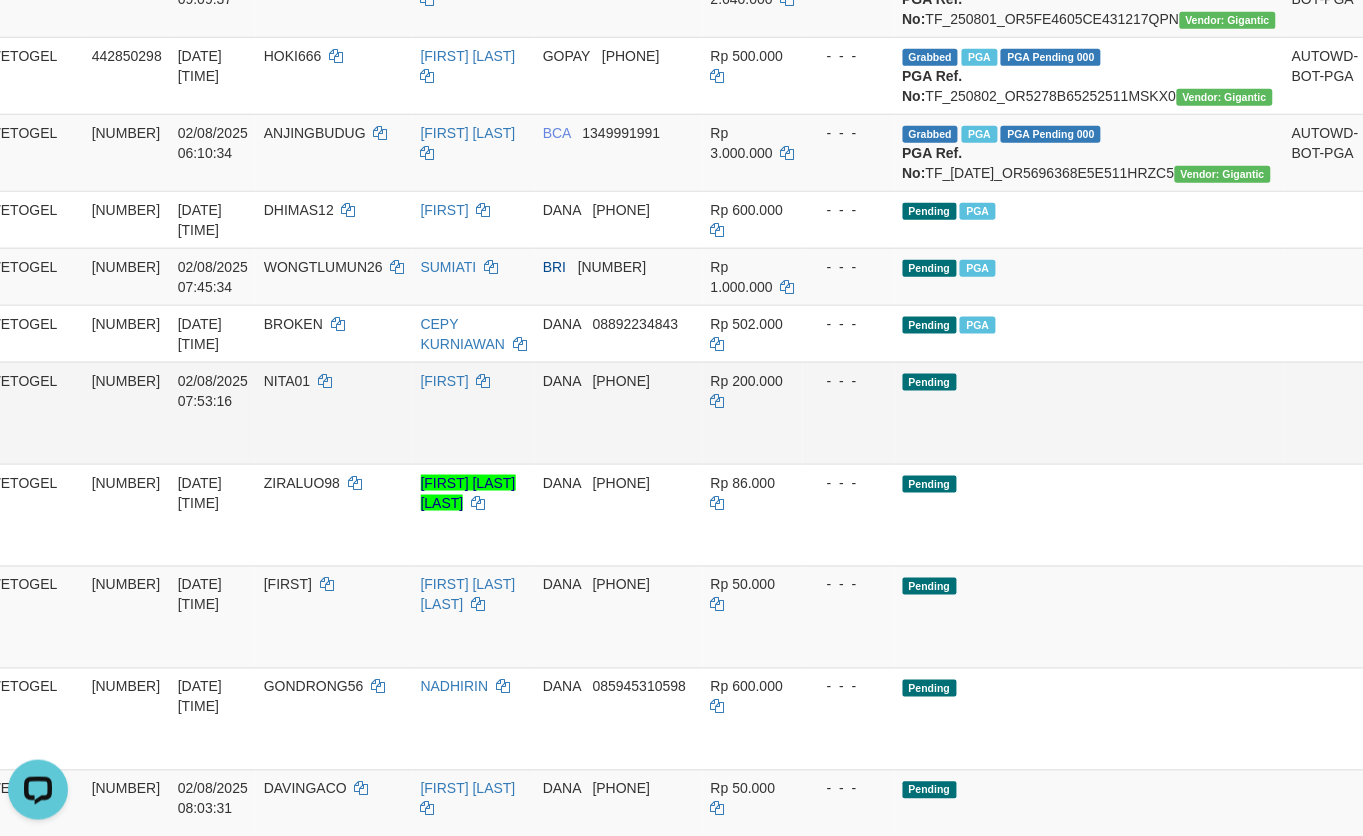 click on "Pending" at bounding box center (1090, 413) 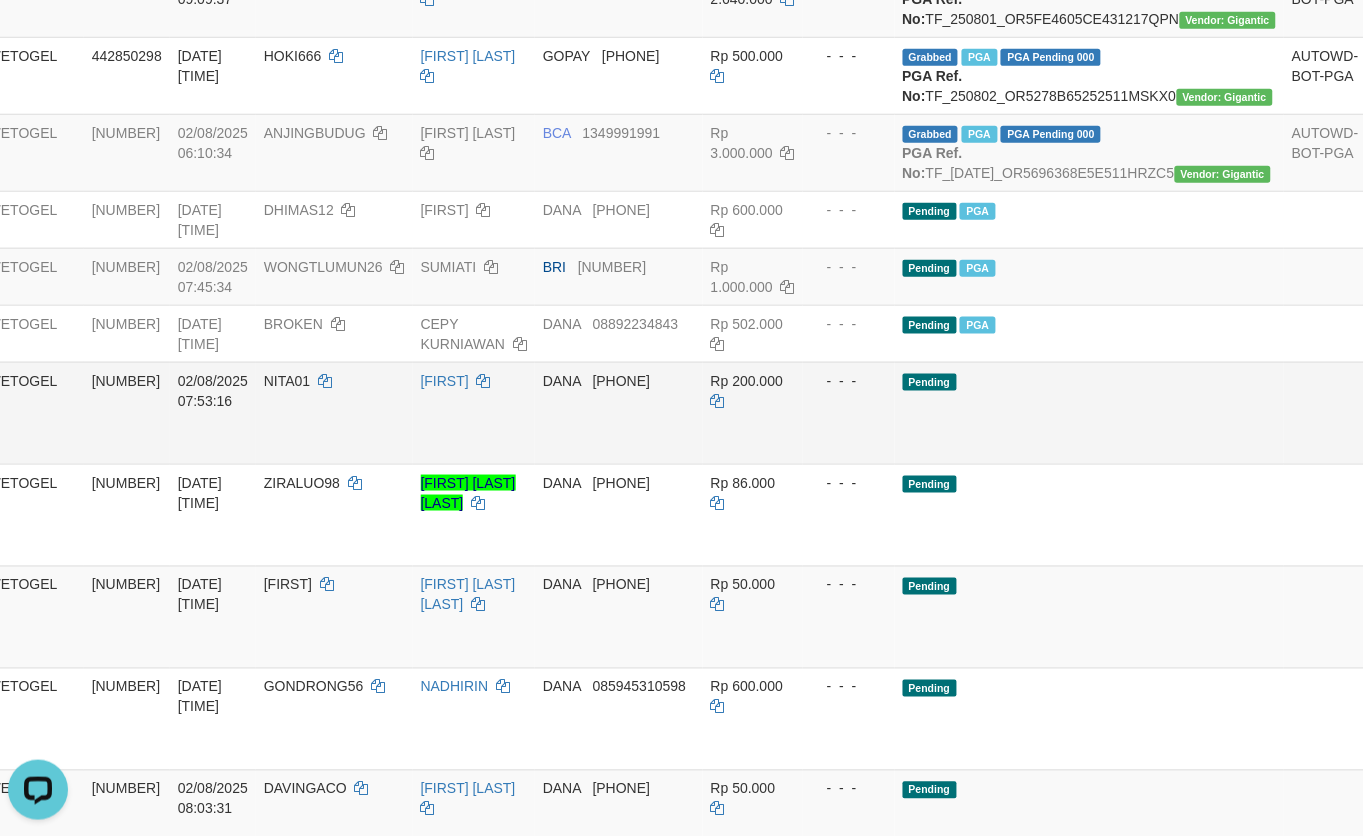 click on "Pending" at bounding box center [1090, 413] 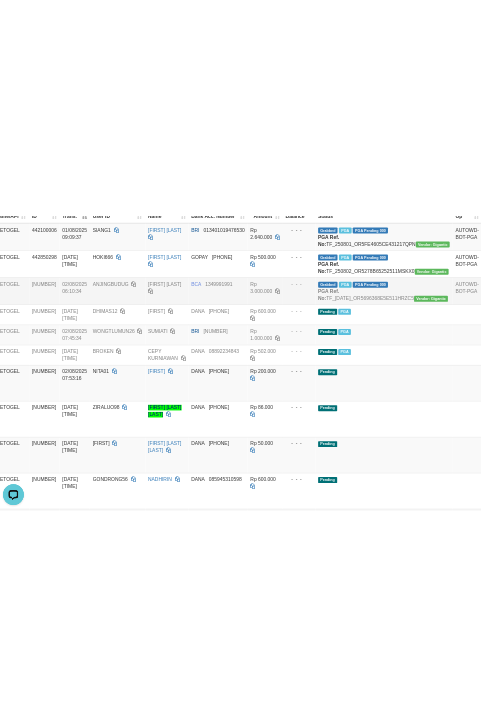 scroll, scrollTop: 125, scrollLeft: 67, axis: both 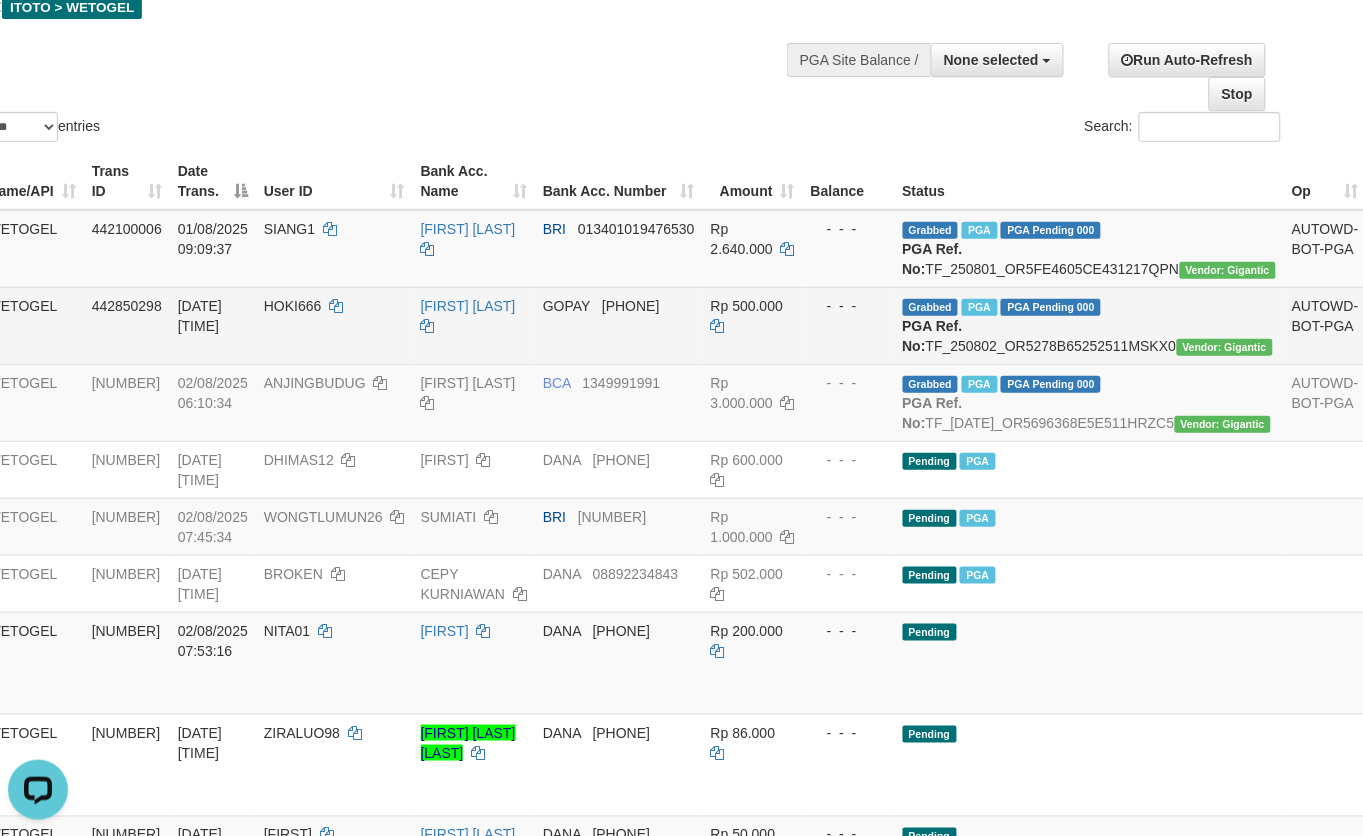 click on "Rp 500.000" at bounding box center [747, 306] 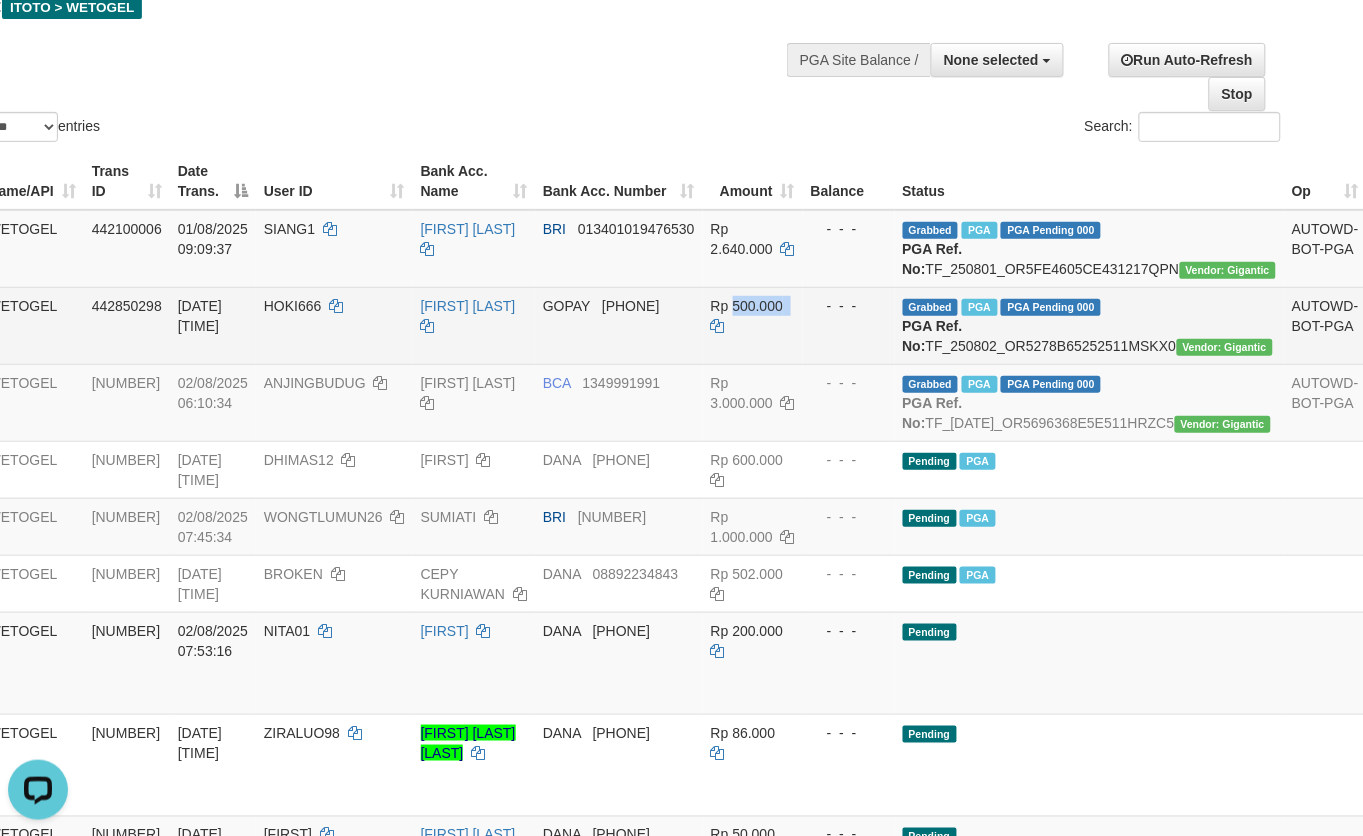 click on "Rp 500.000" at bounding box center [747, 306] 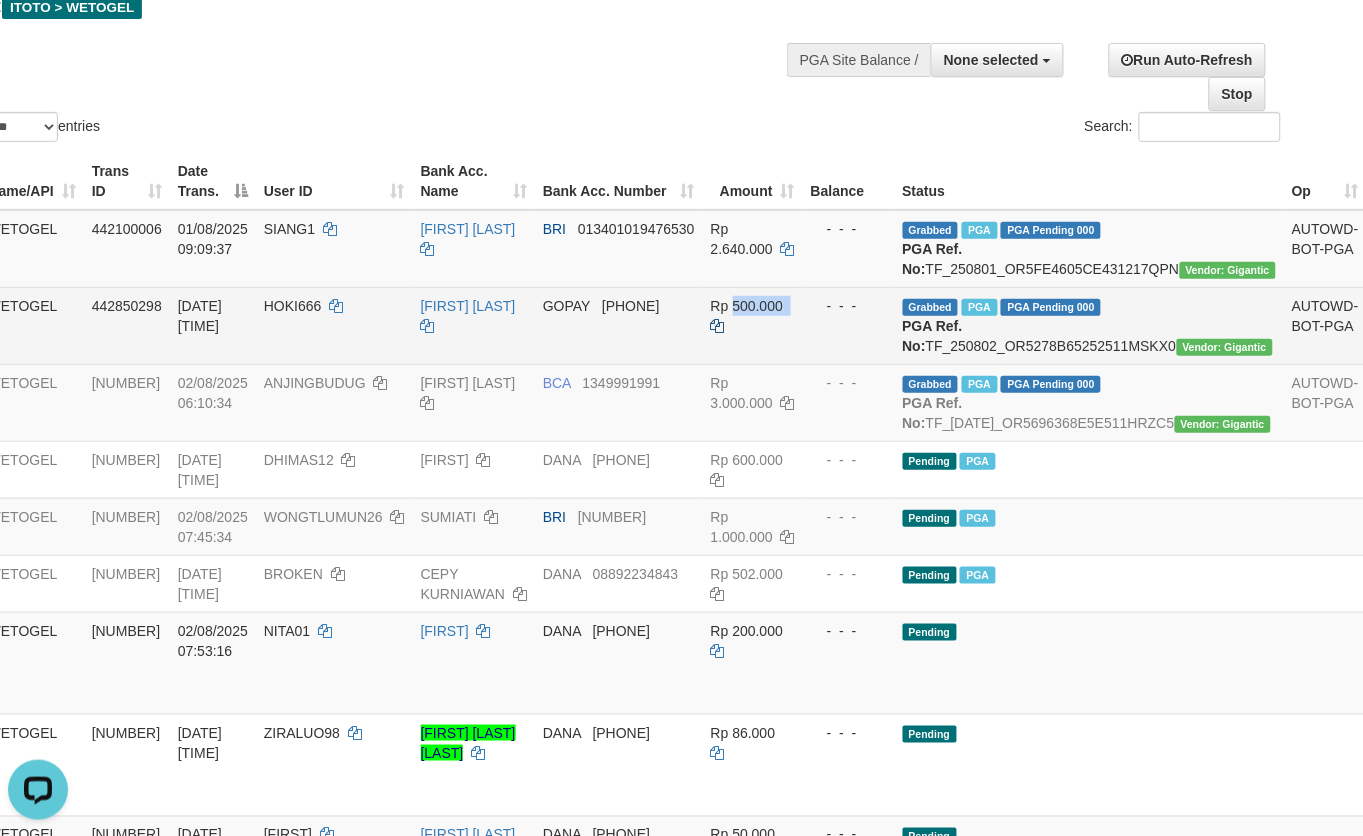 copy on "500.000" 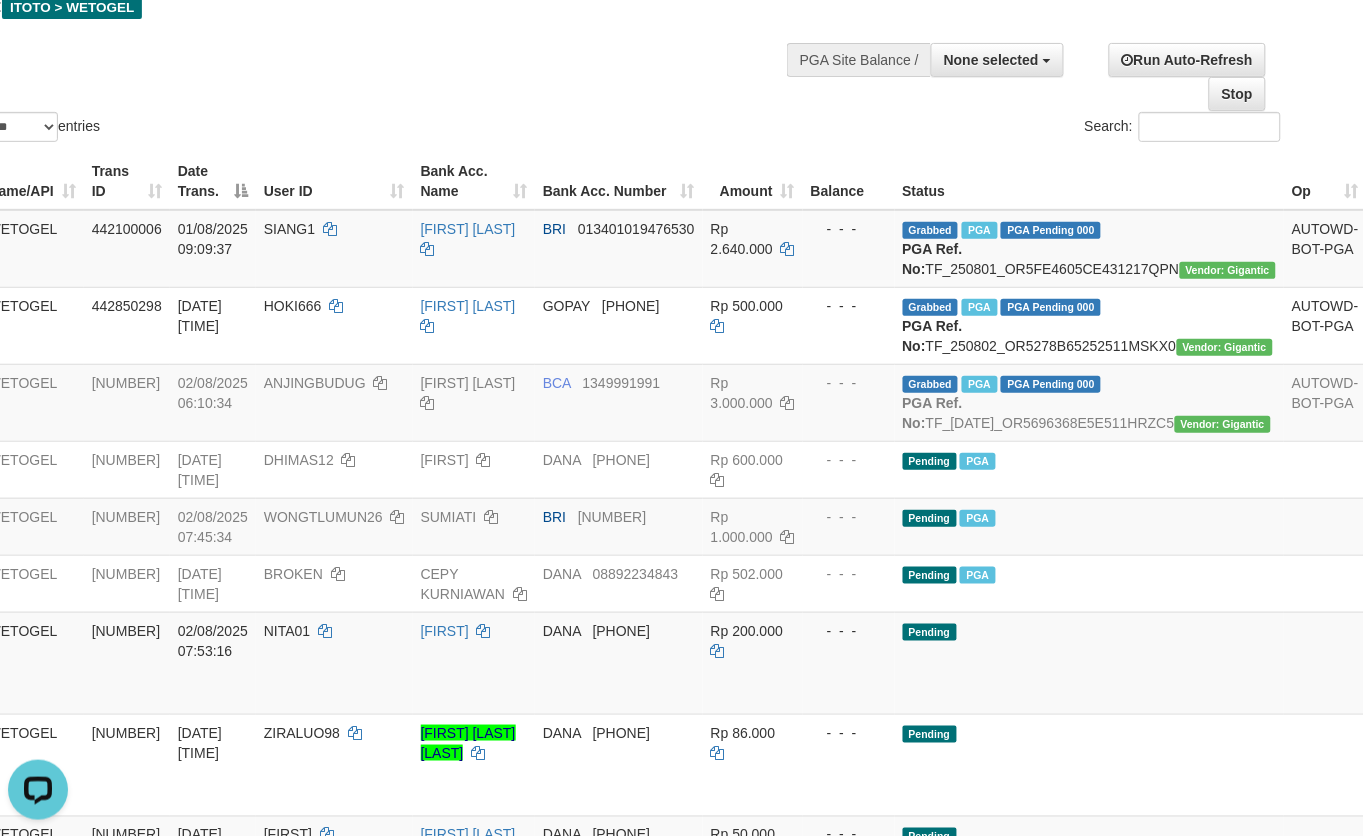 click on "Show  ** ** ** ***  entries Search:" at bounding box center [614, 36] 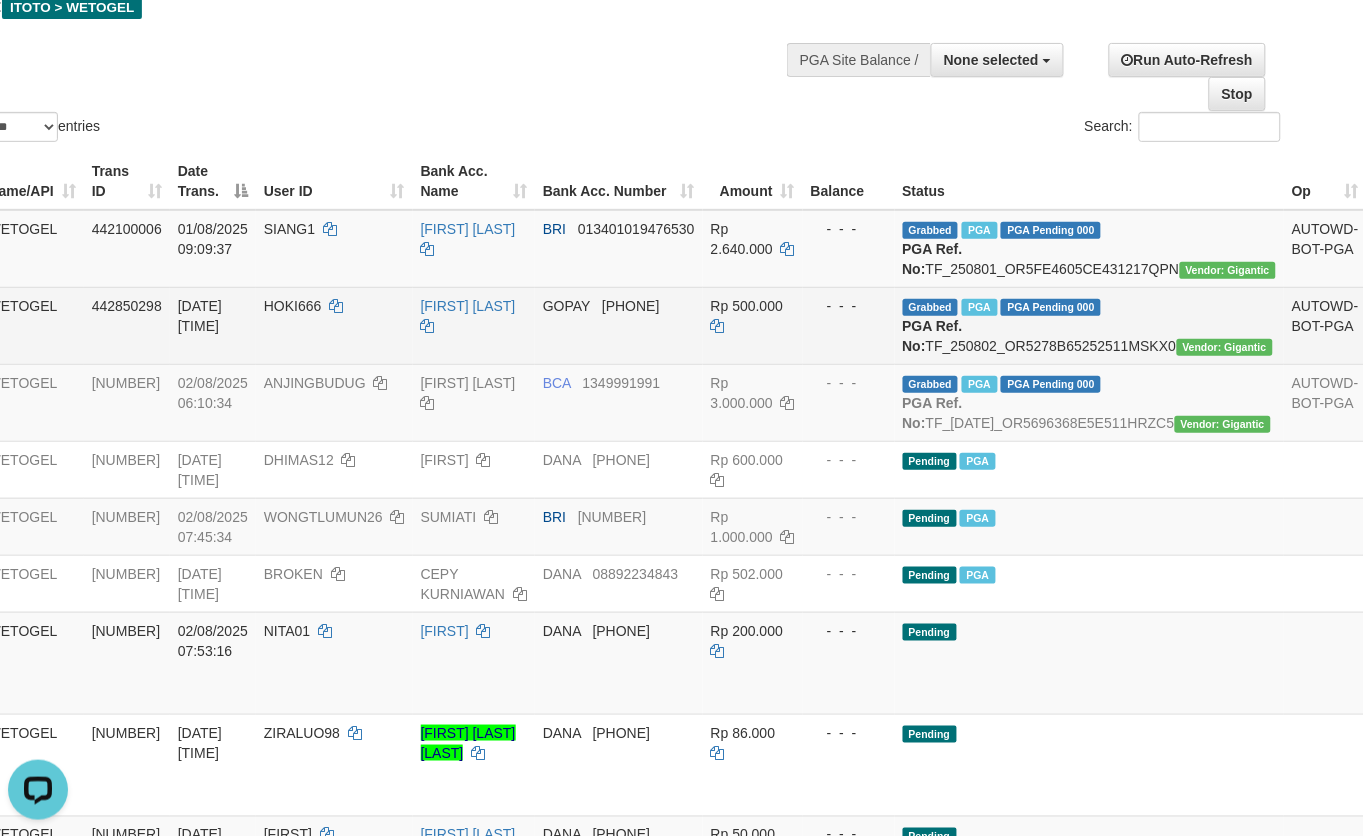 click on "GOPAY" at bounding box center [566, 306] 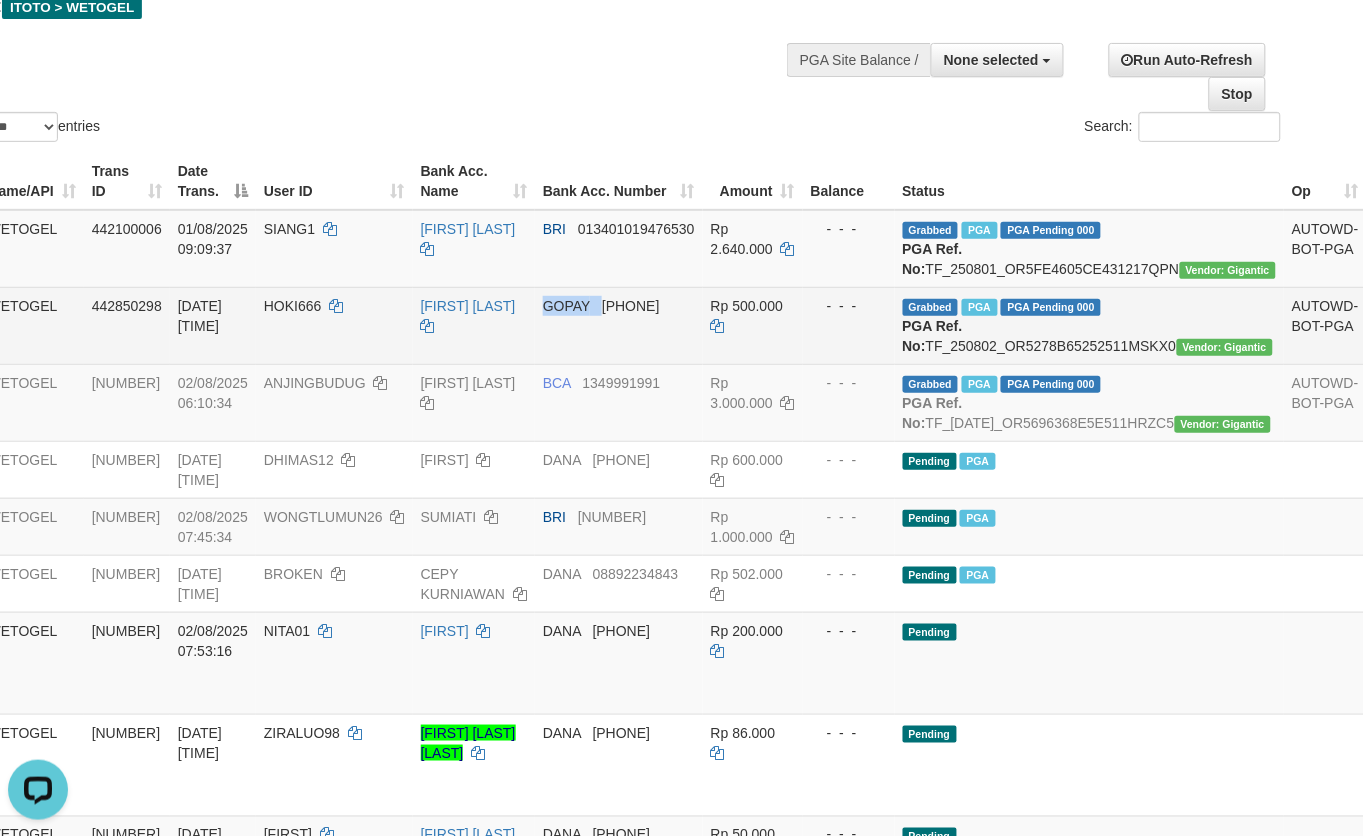 click on "GOPAY" at bounding box center [566, 306] 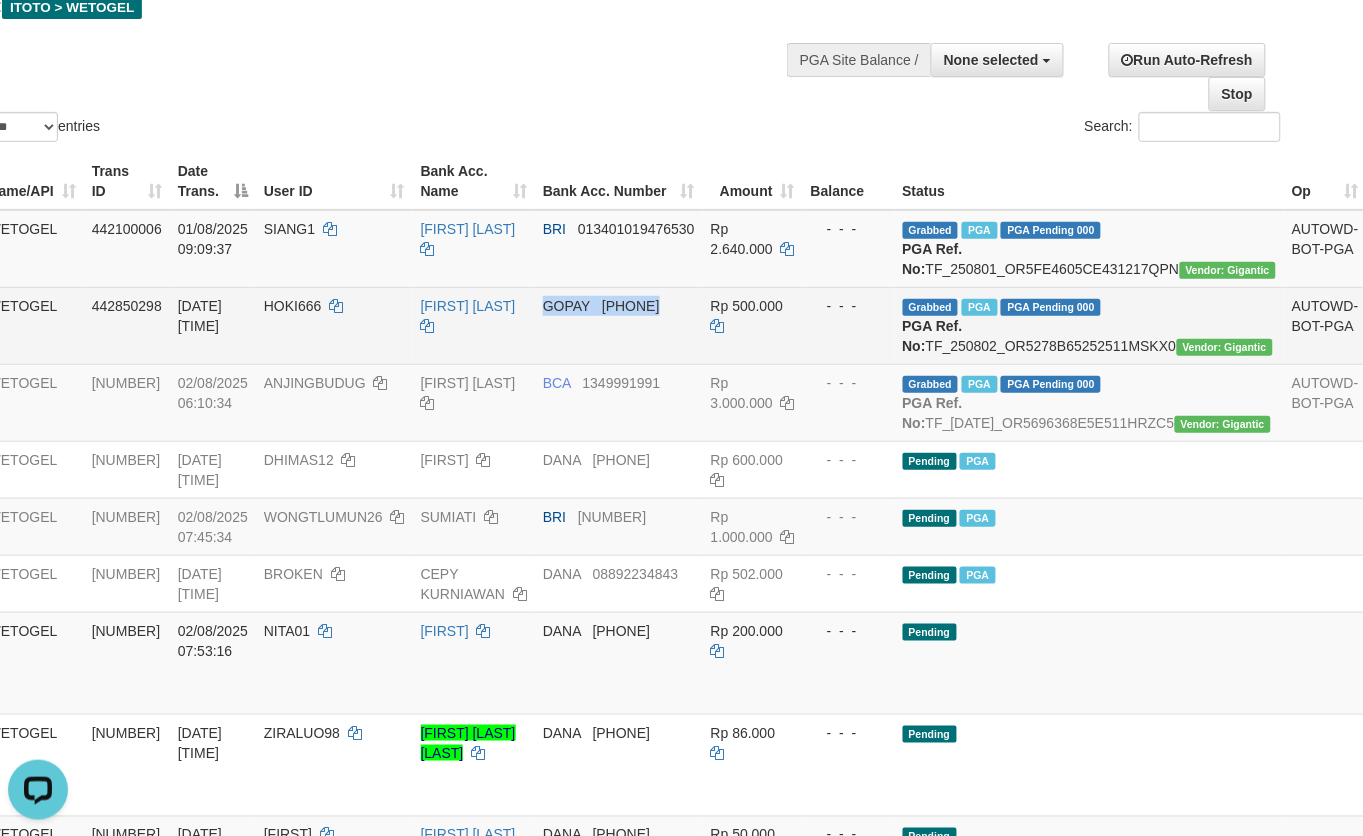 click on "GOPAY" at bounding box center [566, 306] 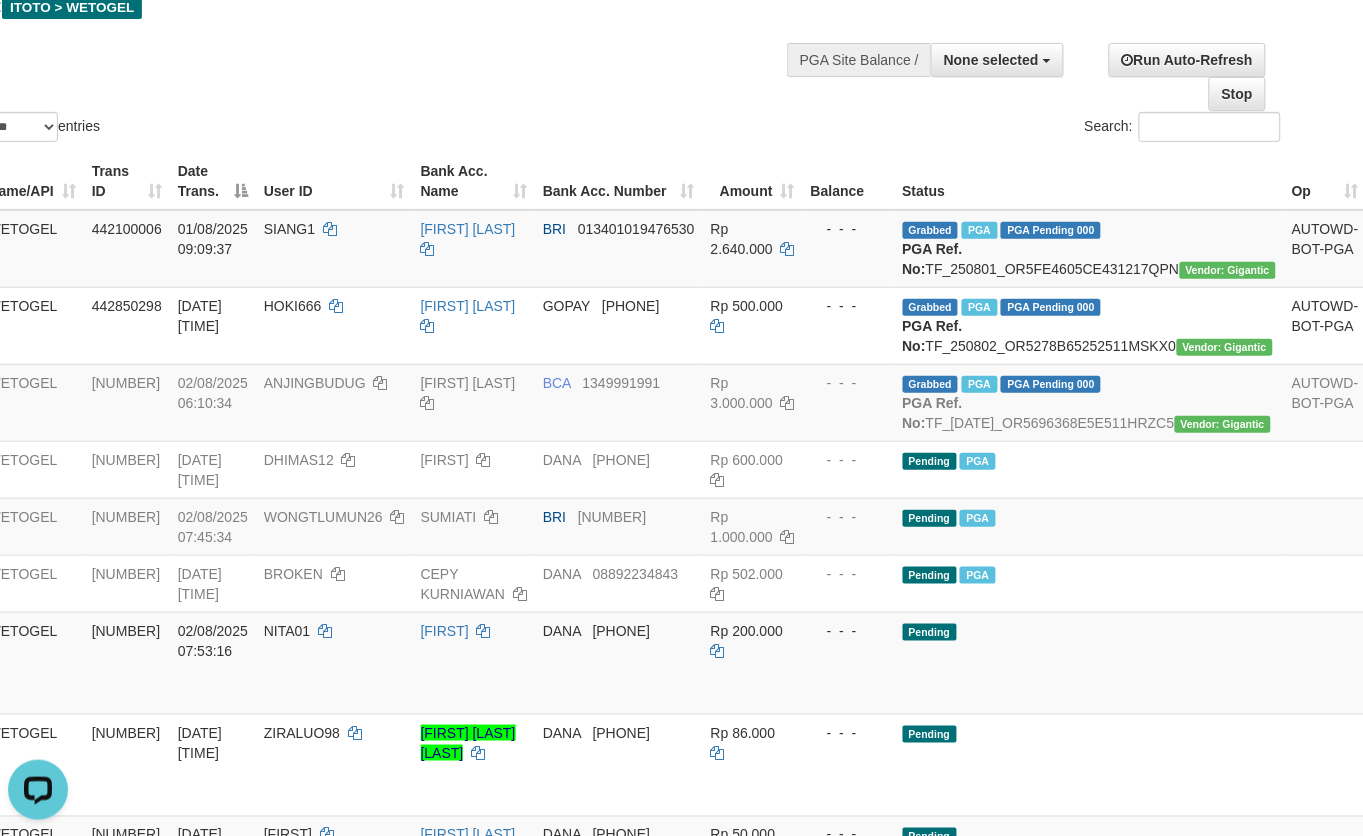 click on "Show  ** ** ** ***  entries Search:" at bounding box center (614, 36) 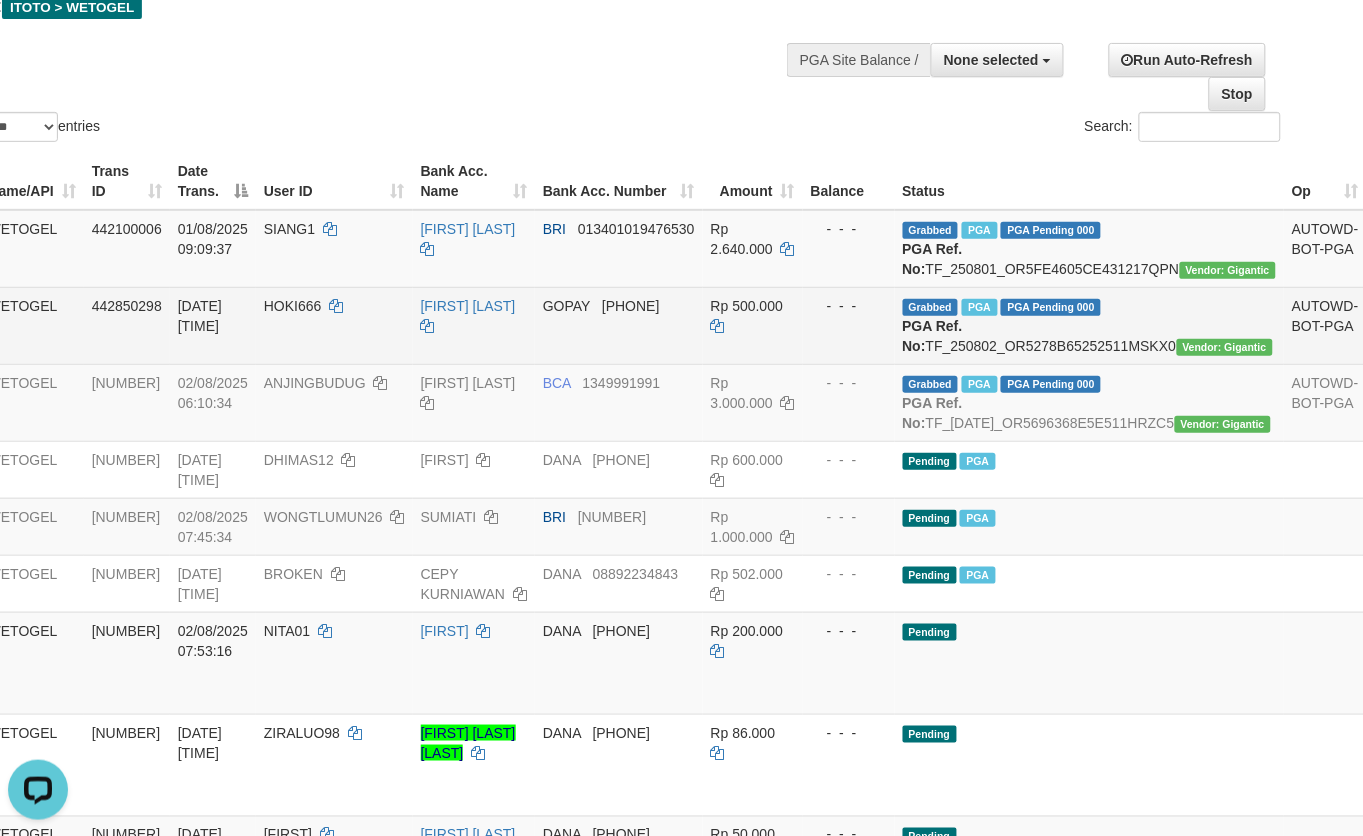 drag, startPoint x: 398, startPoint y: 318, endPoint x: 466, endPoint y: 357, distance: 78.39005 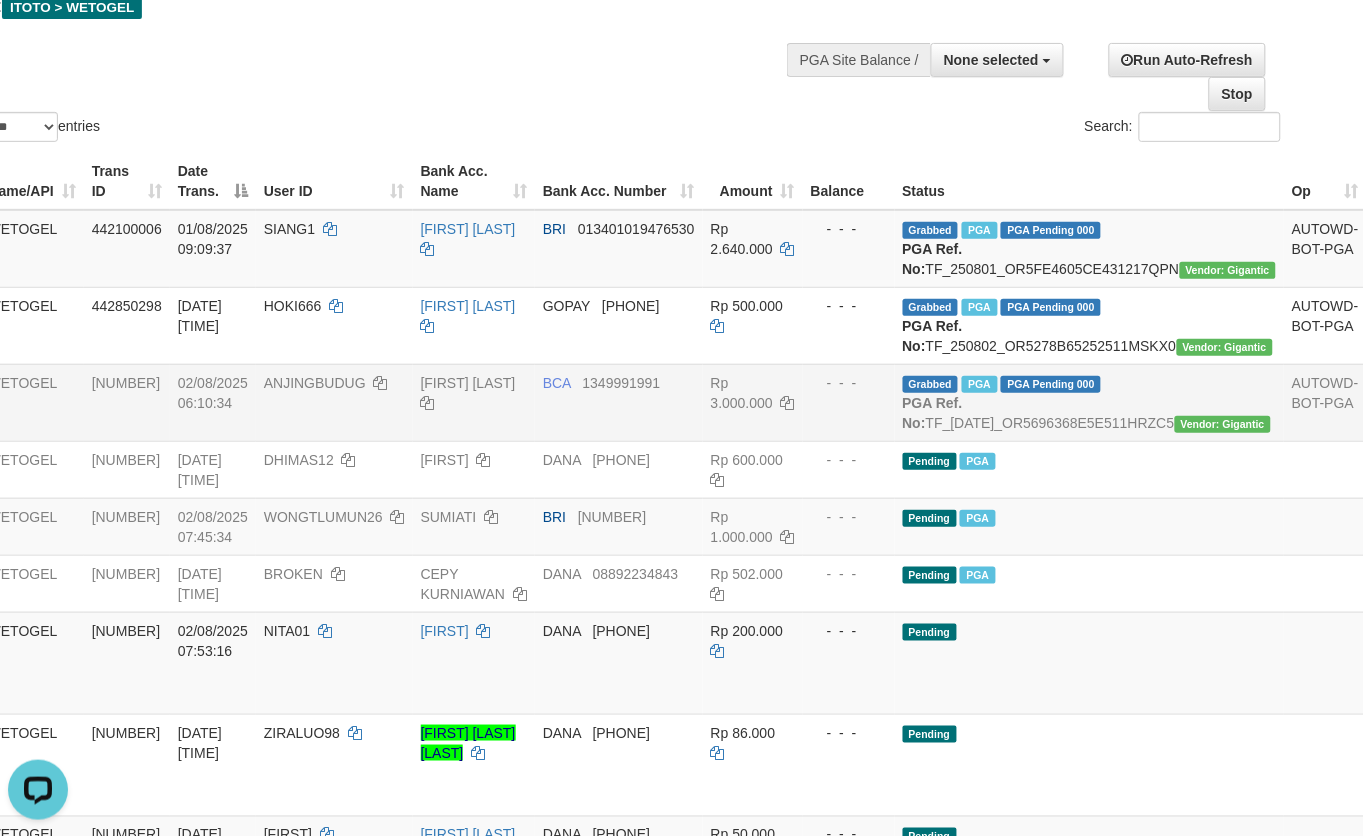 copy on "[FIRST] [LAST]" 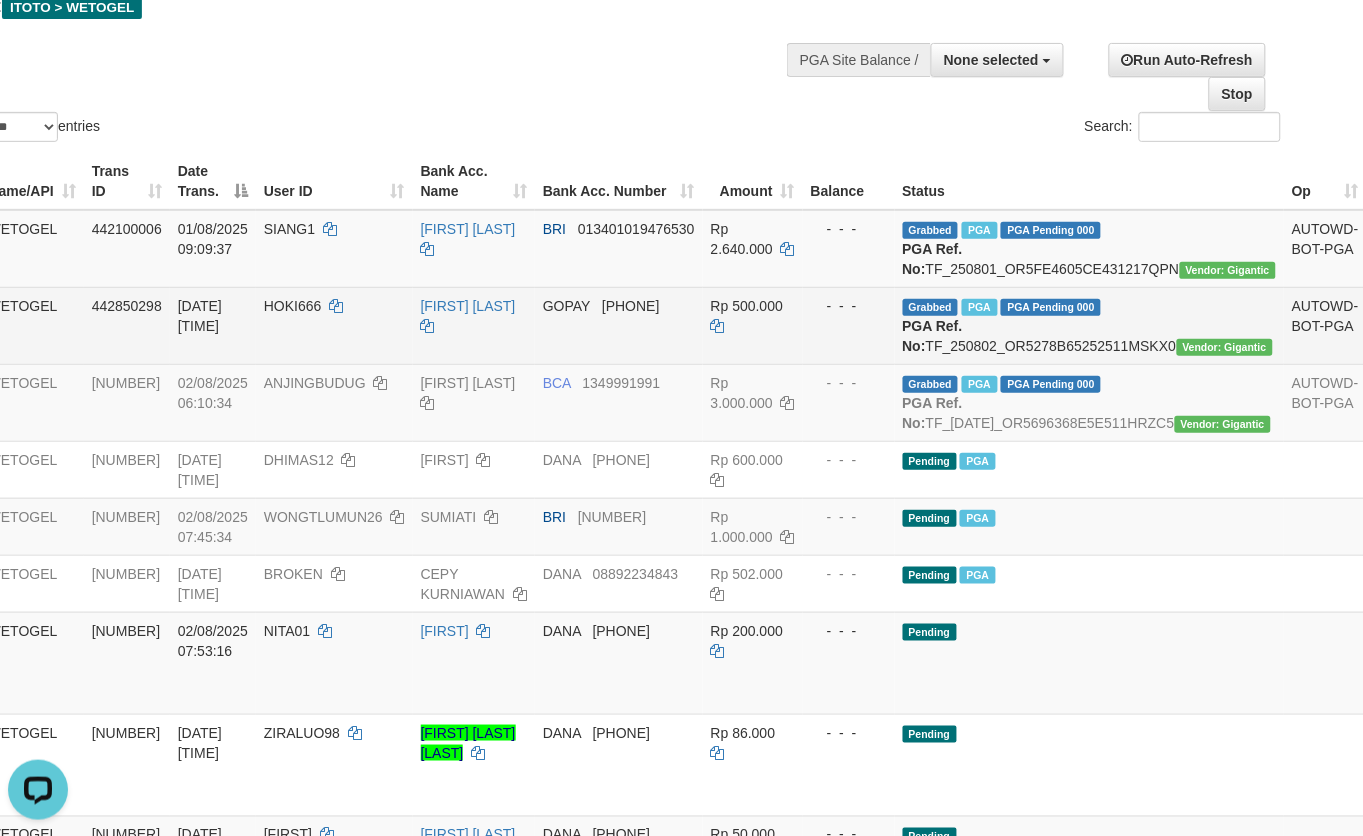 click on "HOKI666" at bounding box center [293, 306] 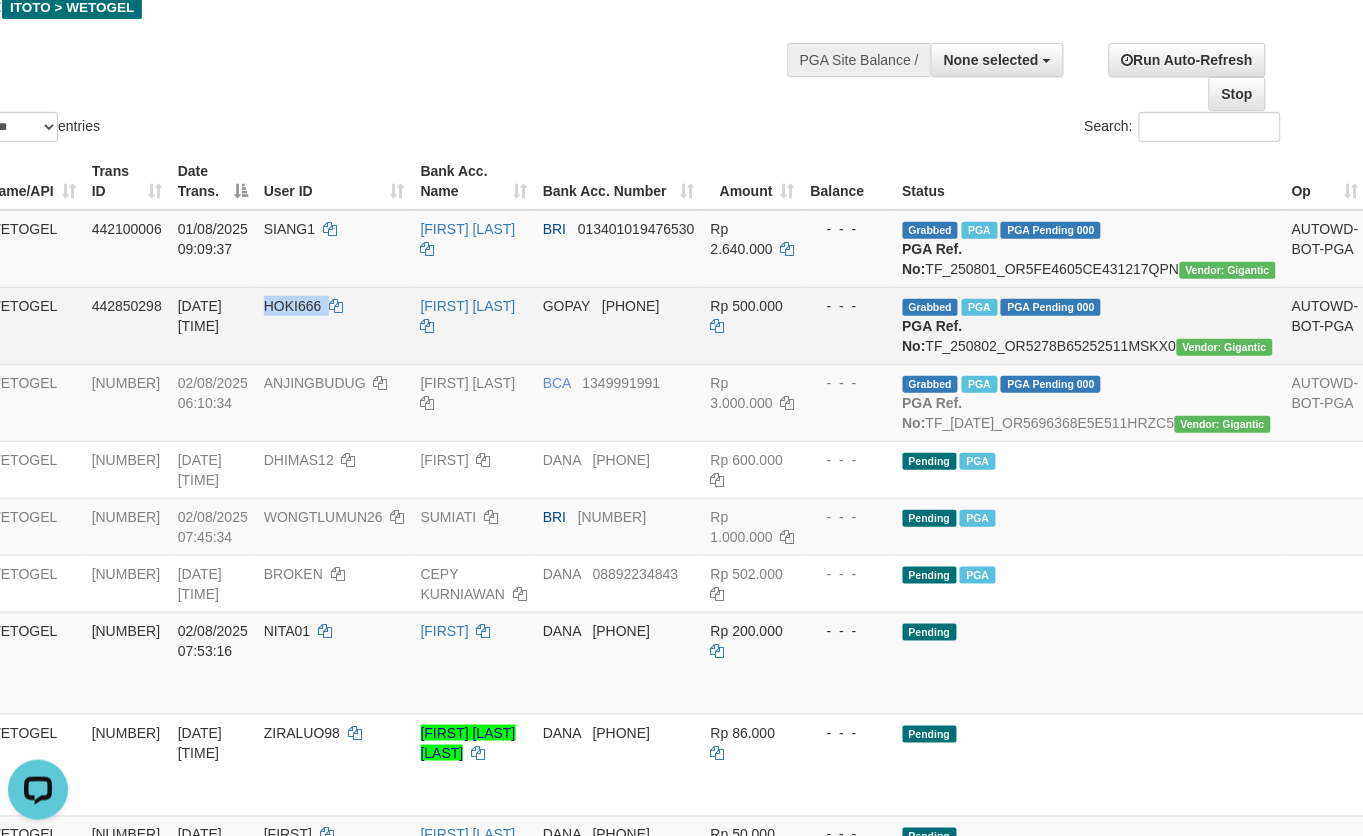 click on "HOKI666" at bounding box center (293, 306) 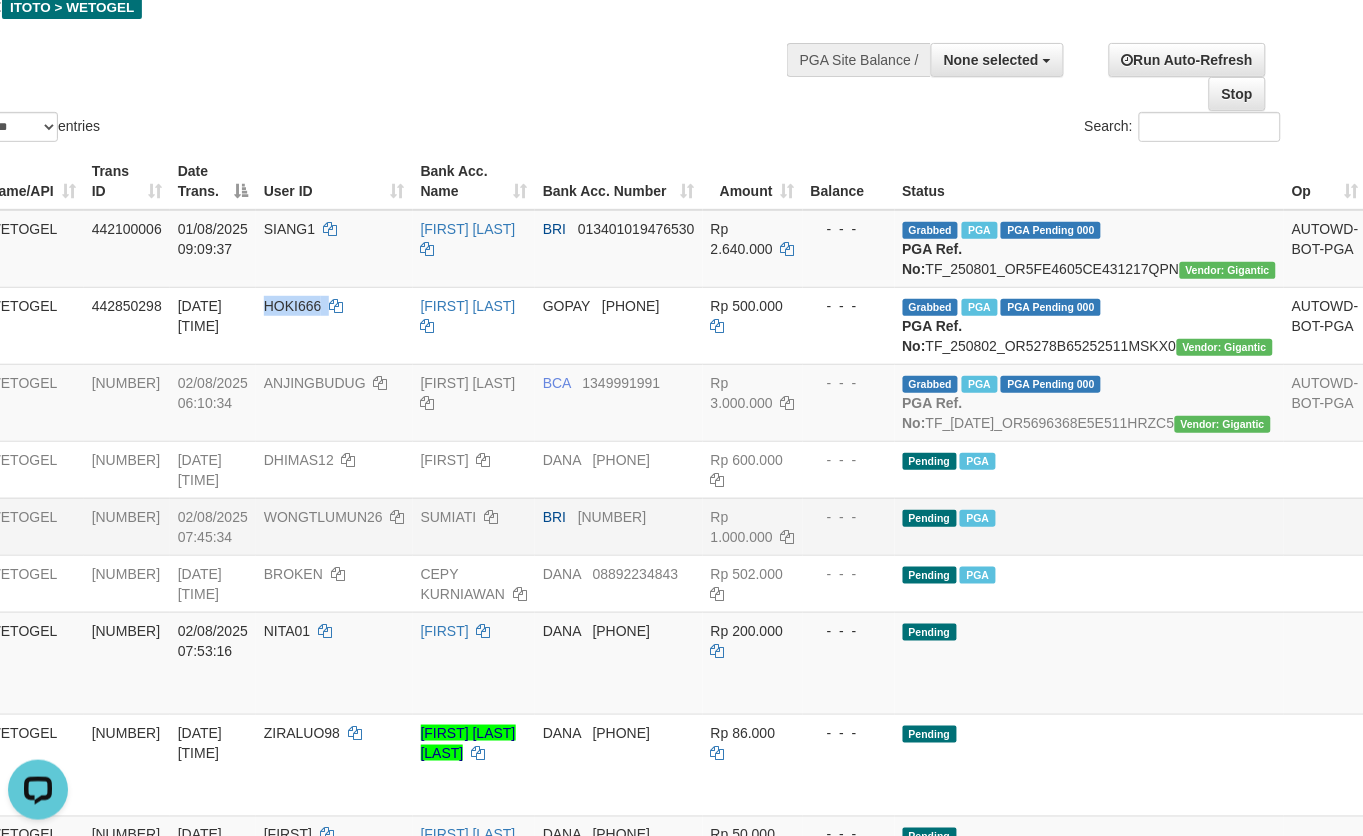 copy on "HOKI666" 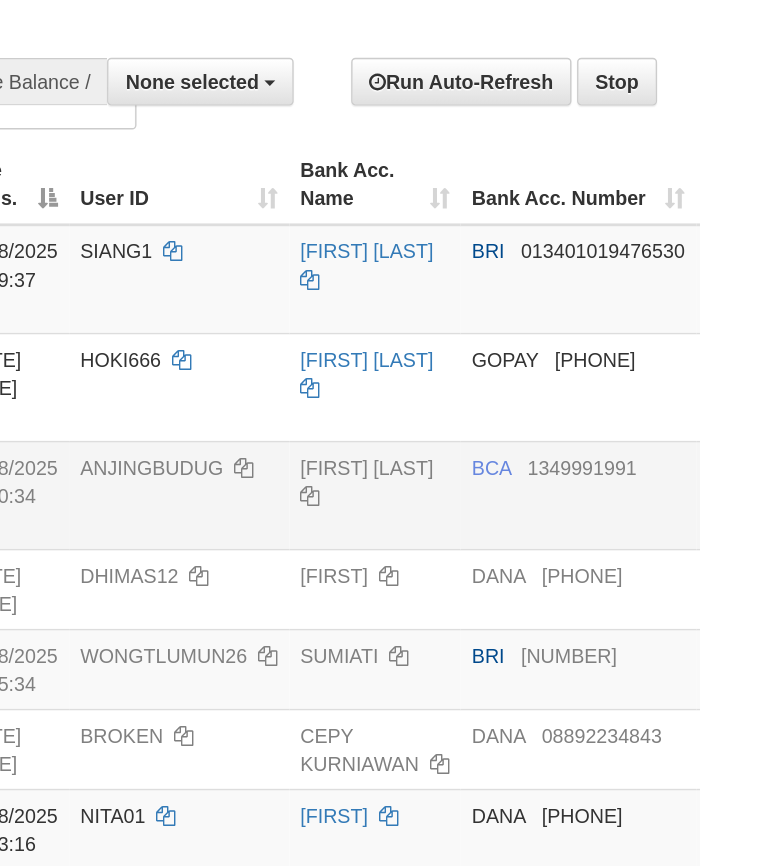 scroll, scrollTop: 141, scrollLeft: 0, axis: vertical 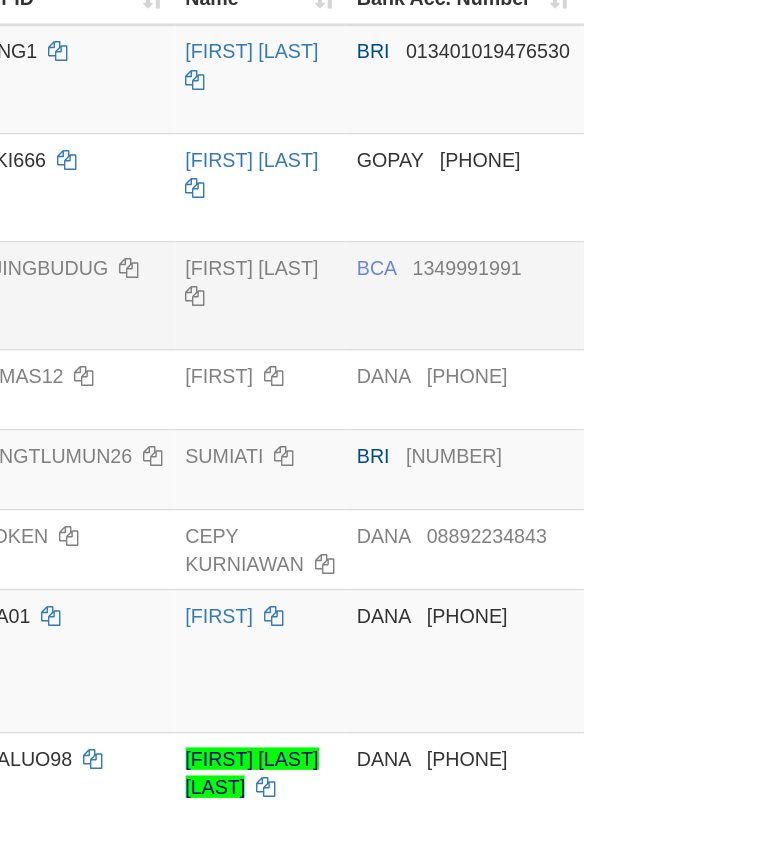 click on "1349991991" at bounding box center [689, 369] 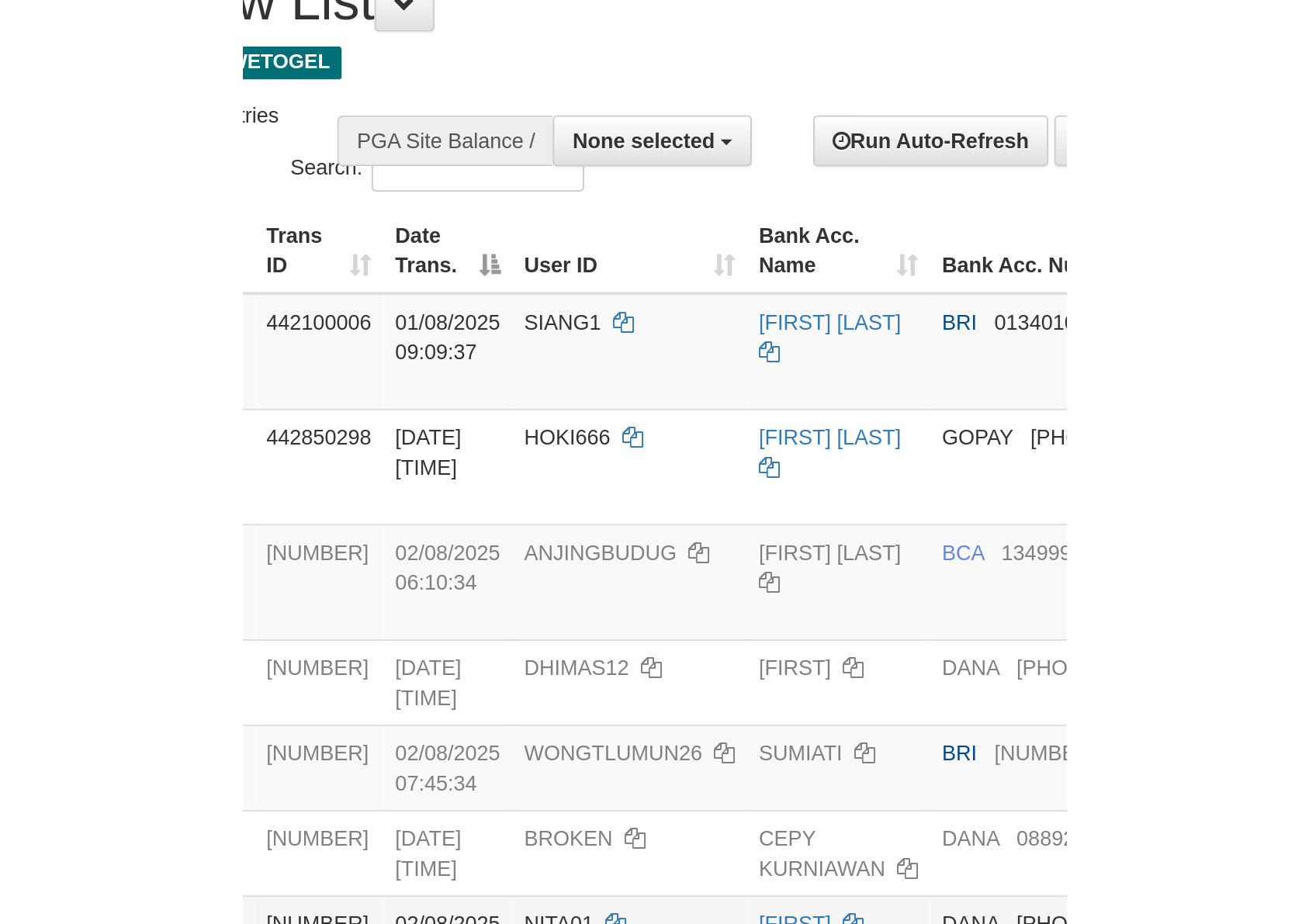 scroll, scrollTop: 109, scrollLeft: 0, axis: vertical 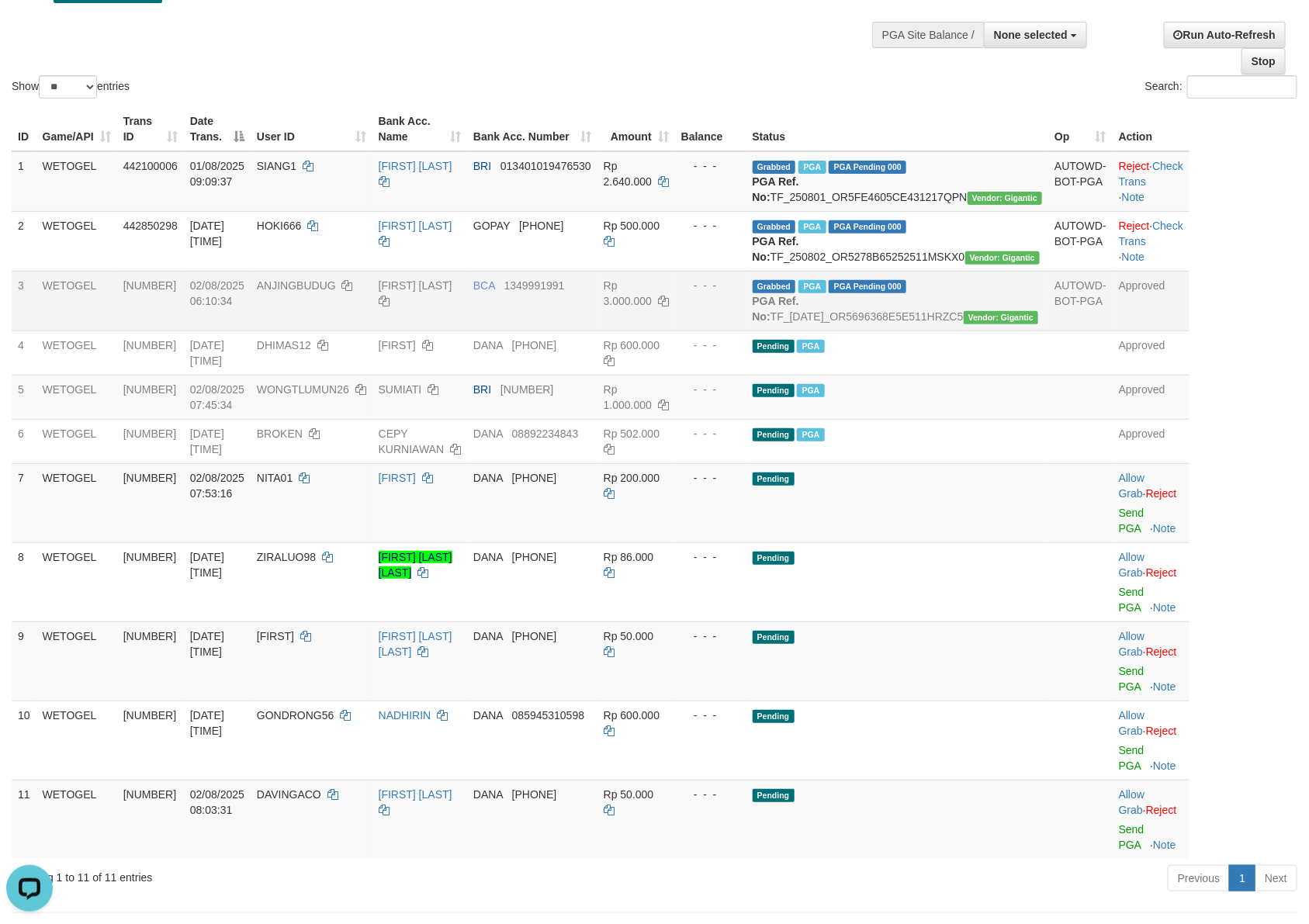 click on "[FIRST] [LAST]" at bounding box center [420, 300] 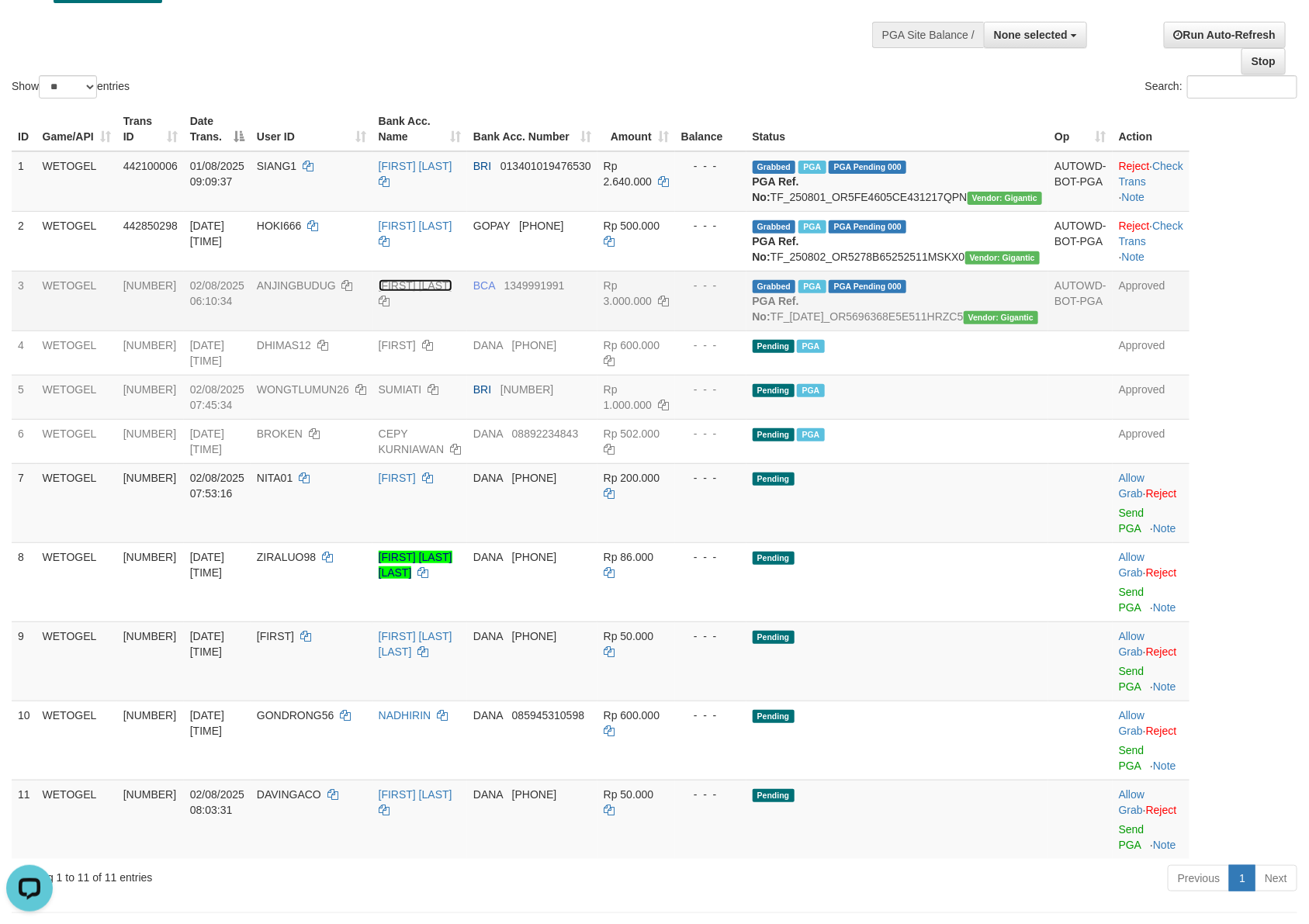click on "[FIRST] [LAST]" at bounding box center [415, 286] 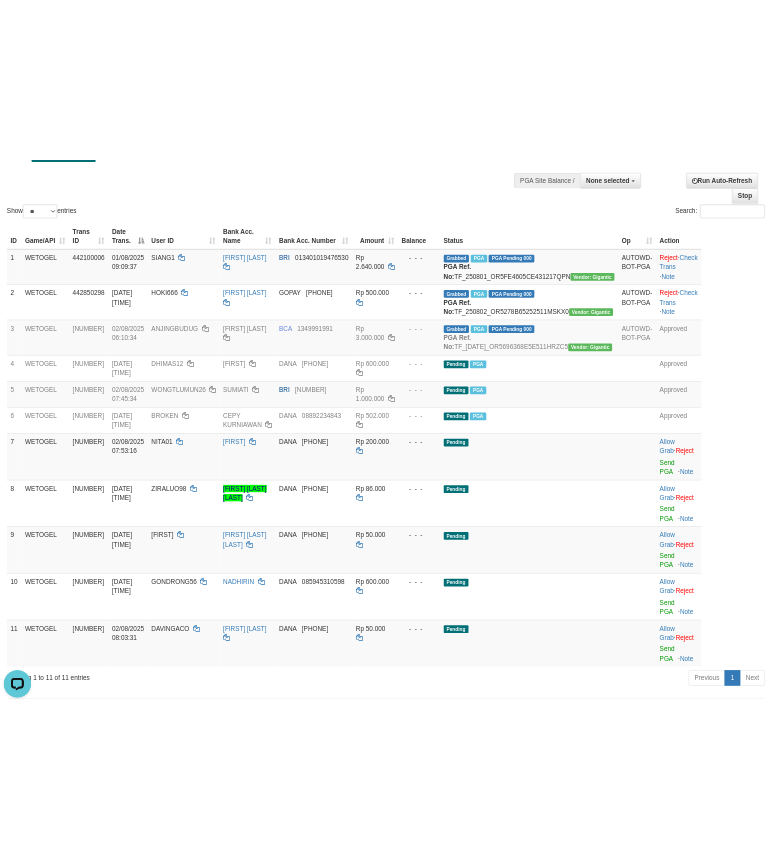 scroll, scrollTop: 190, scrollLeft: 0, axis: vertical 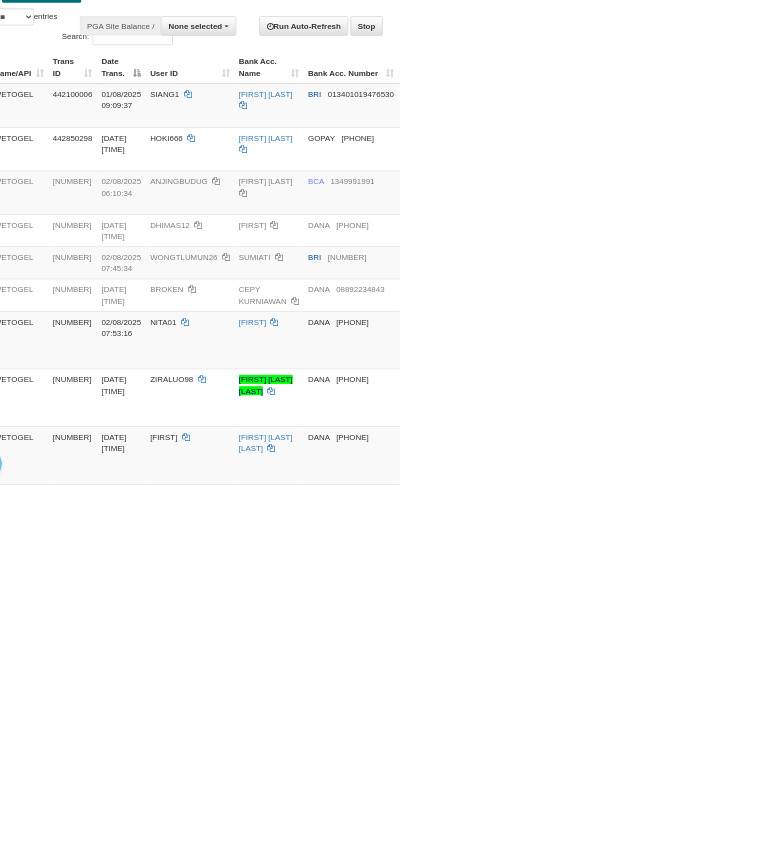 click on "1349991991" at bounding box center [689, 320] 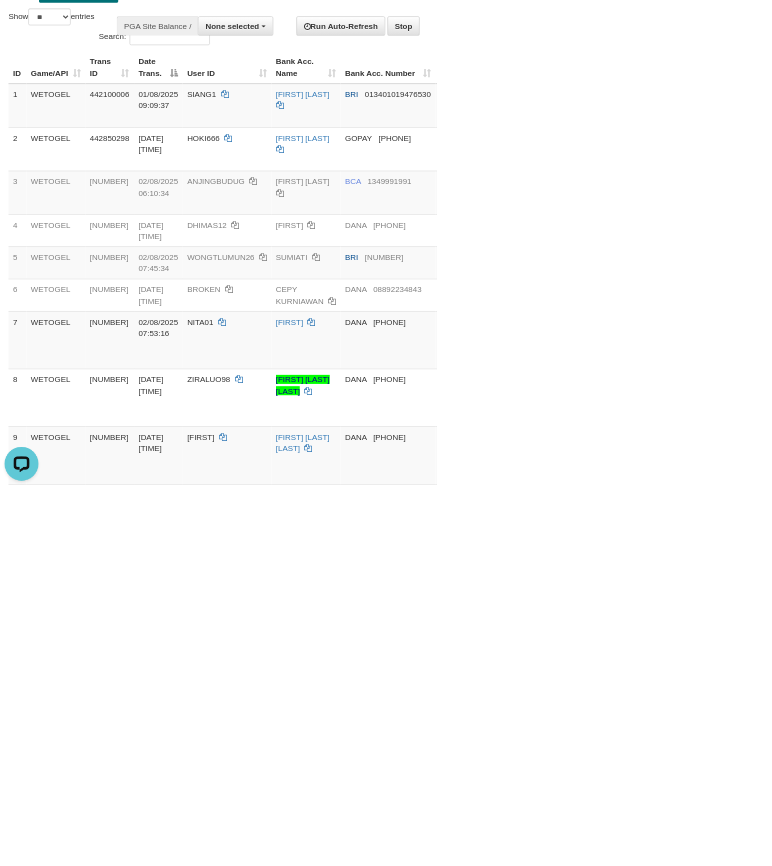 click on "Rp 3.000.000" at bounding box center [809, 330] 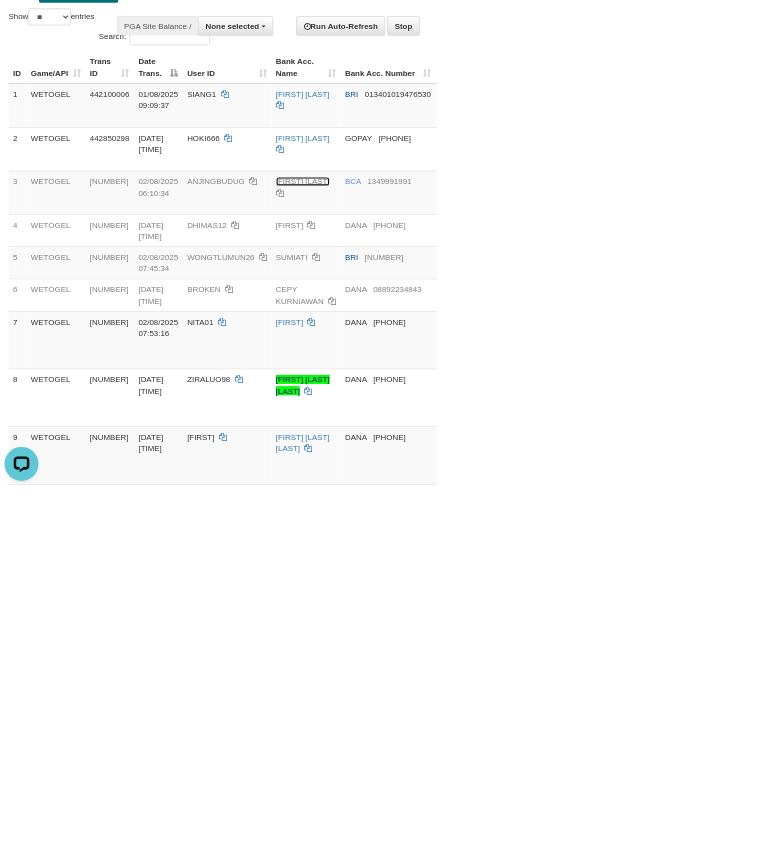 click on "[FIRST] [LAST]" at bounding box center [535, 320] 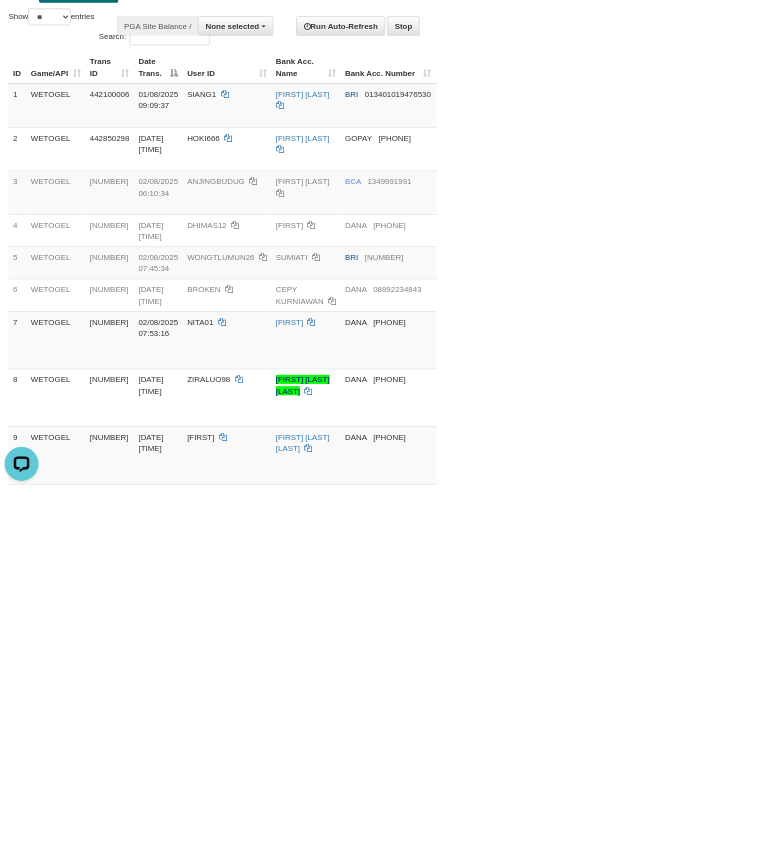 click at bounding box center (855, 340) 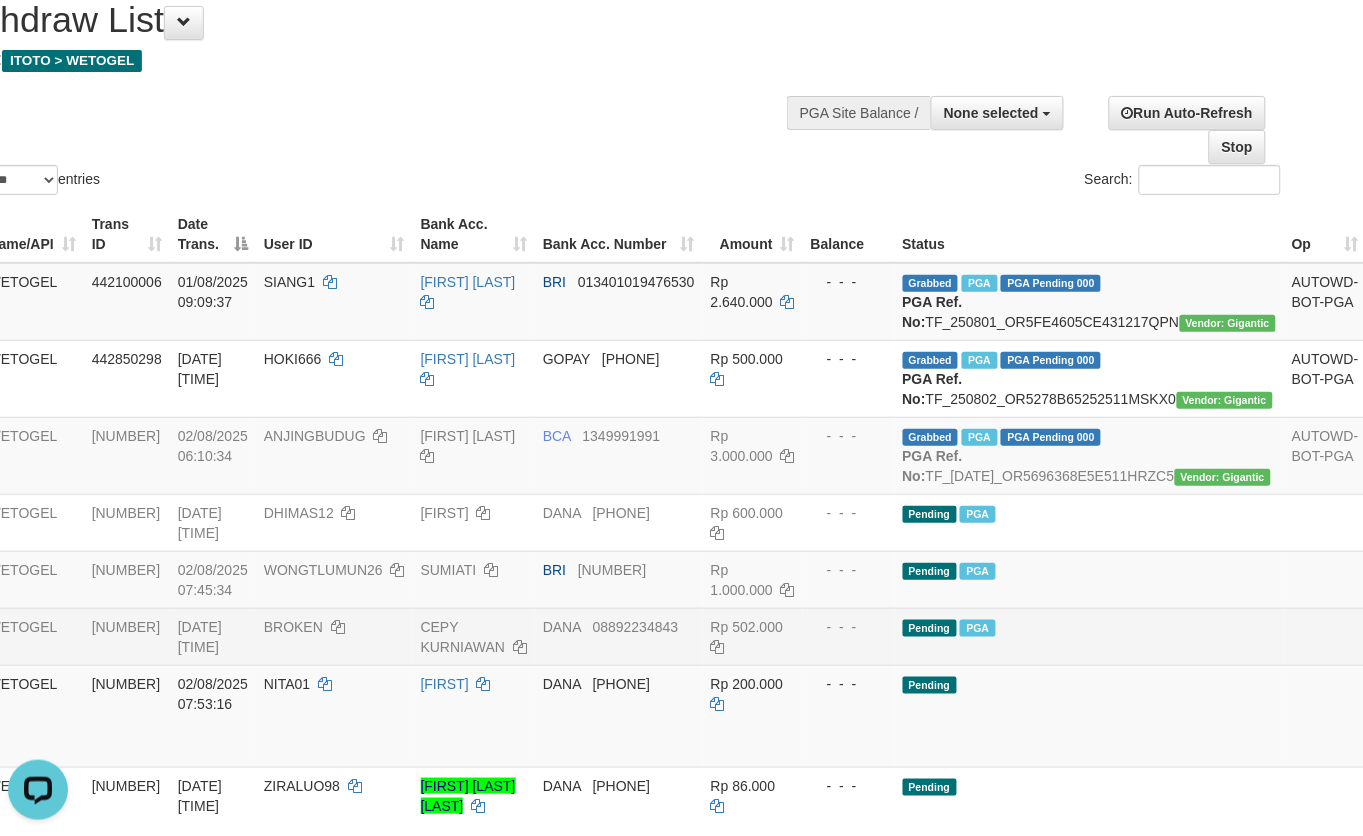 scroll, scrollTop: 12, scrollLeft: 67, axis: both 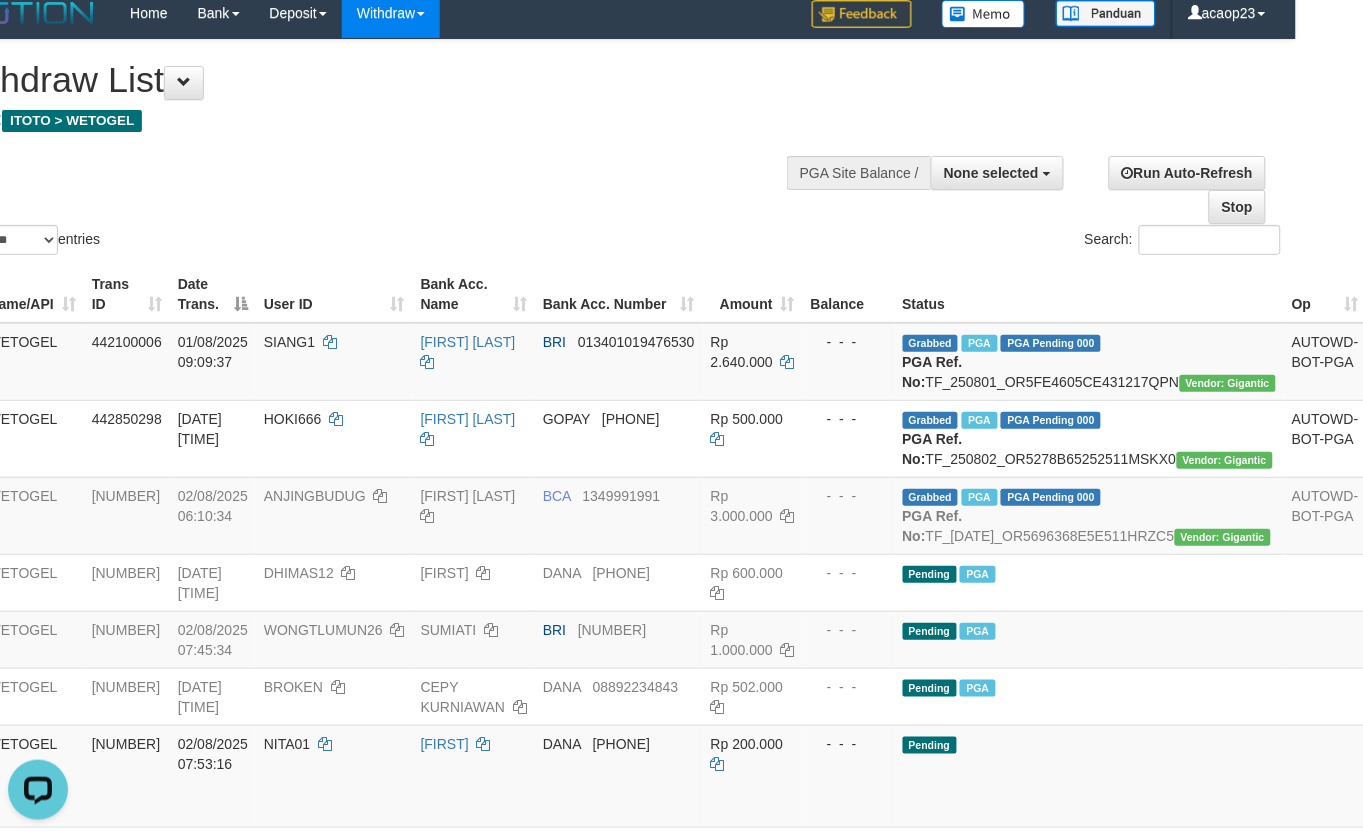 click on "Show  ** ** ** ***  entries Search:" at bounding box center [614, 149] 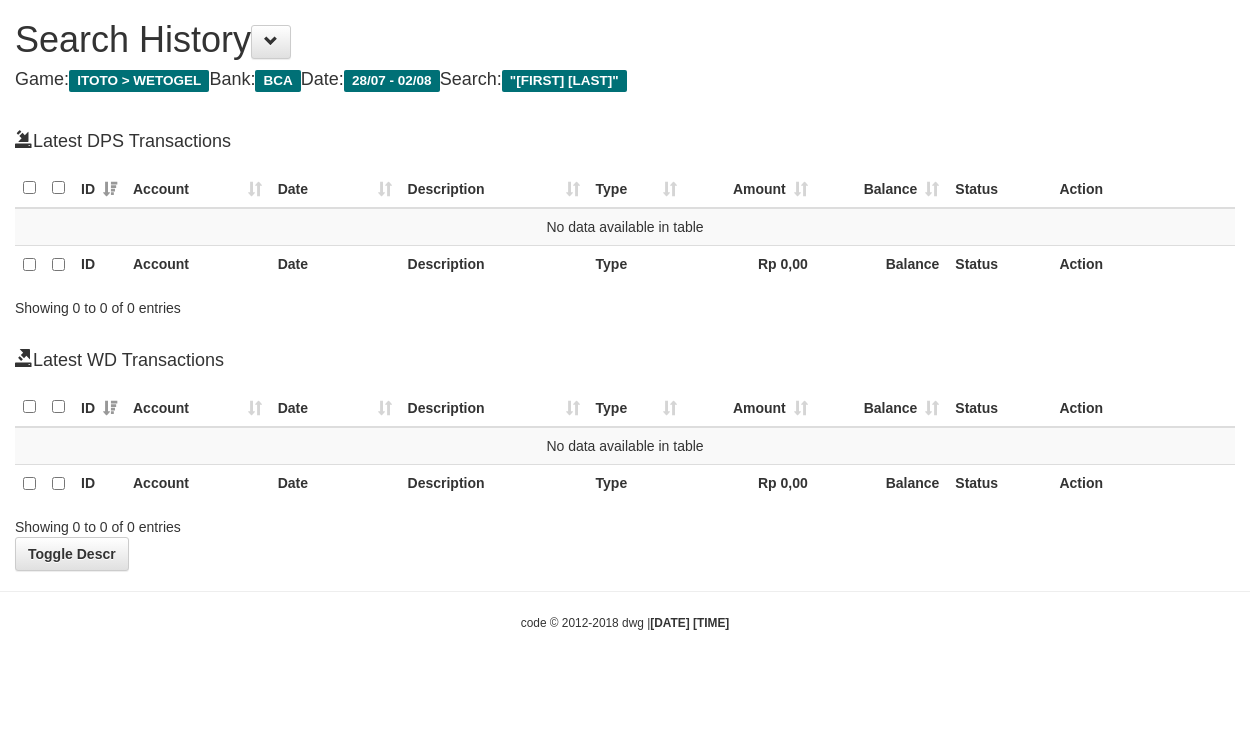 scroll, scrollTop: 0, scrollLeft: 0, axis: both 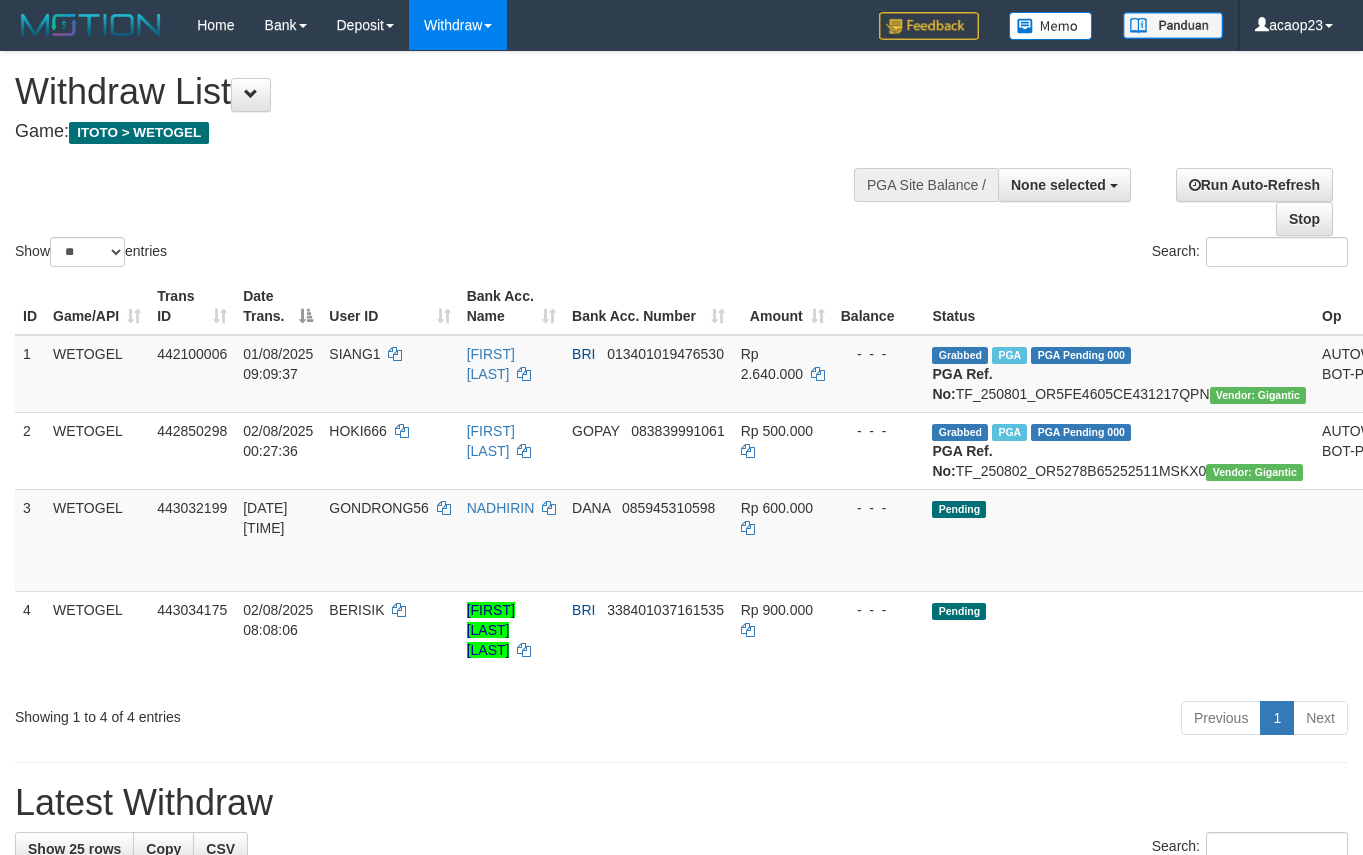 select 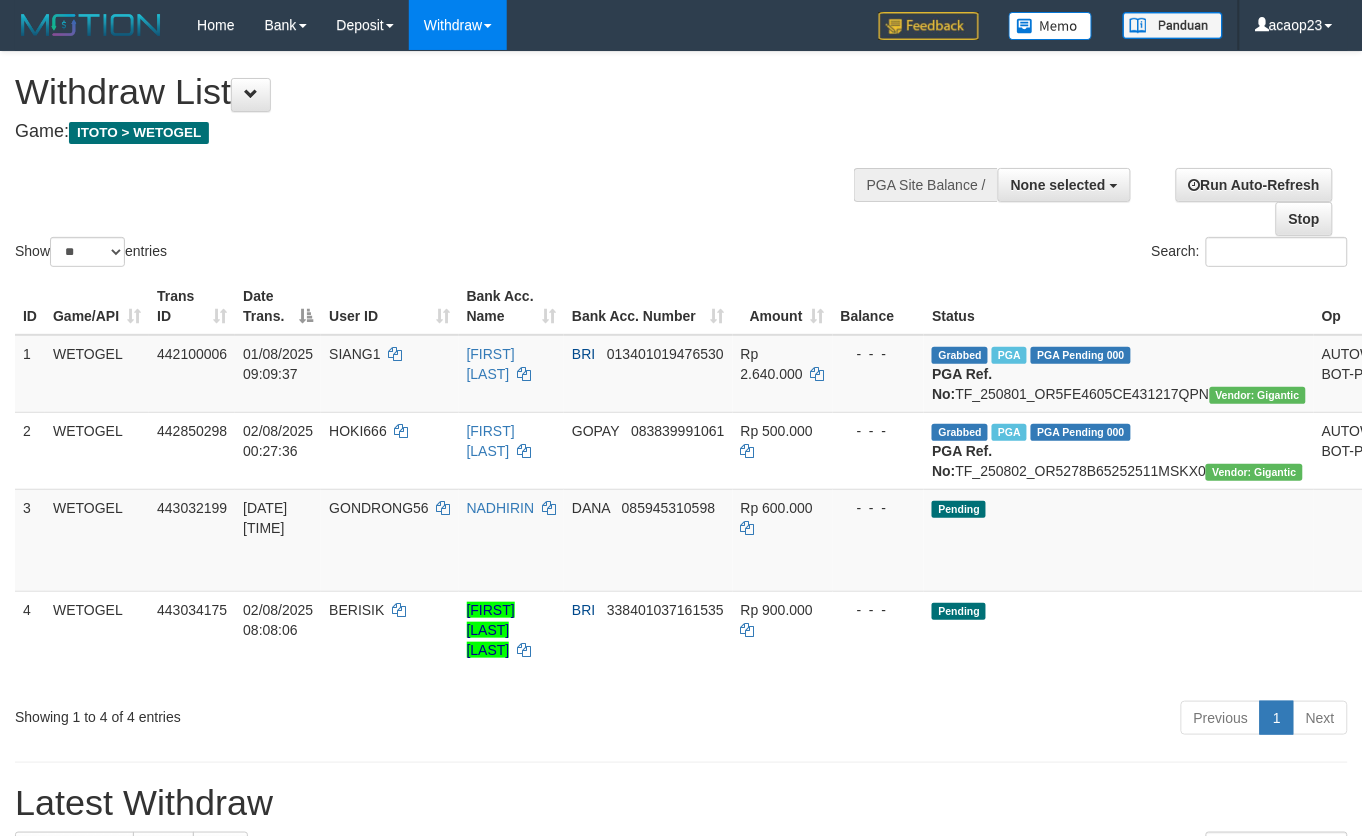scroll, scrollTop: 17, scrollLeft: 33, axis: both 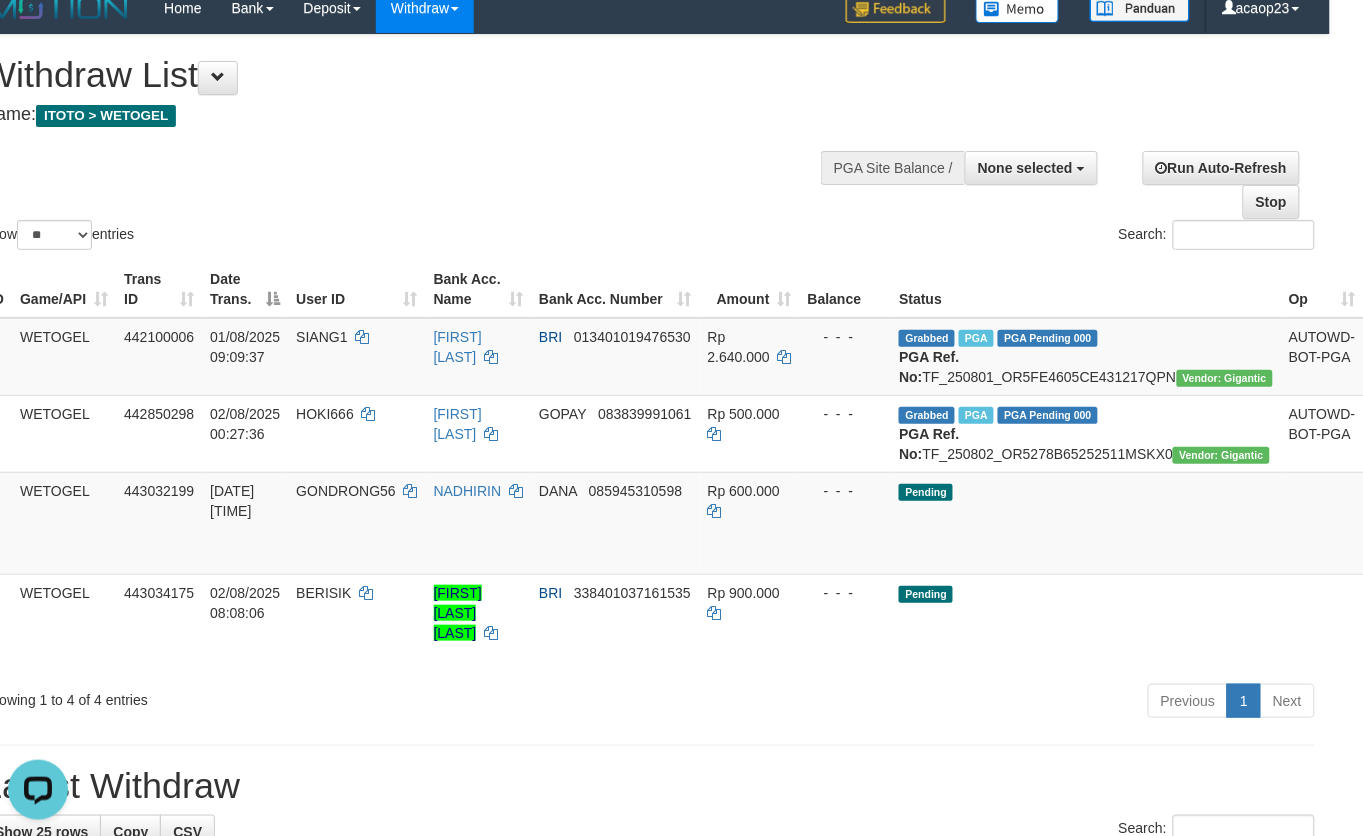 click on "**********" at bounding box center [426, 84] 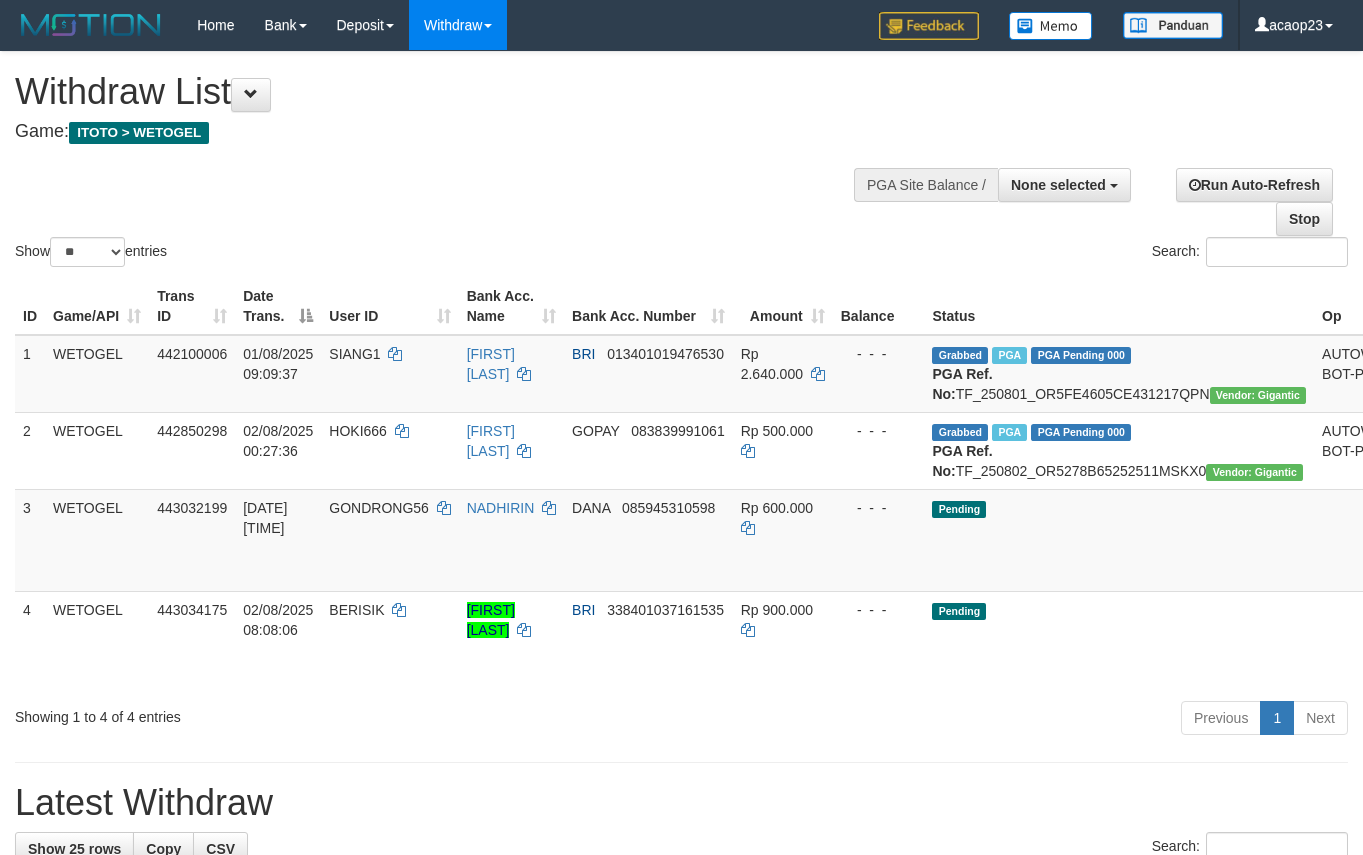 select 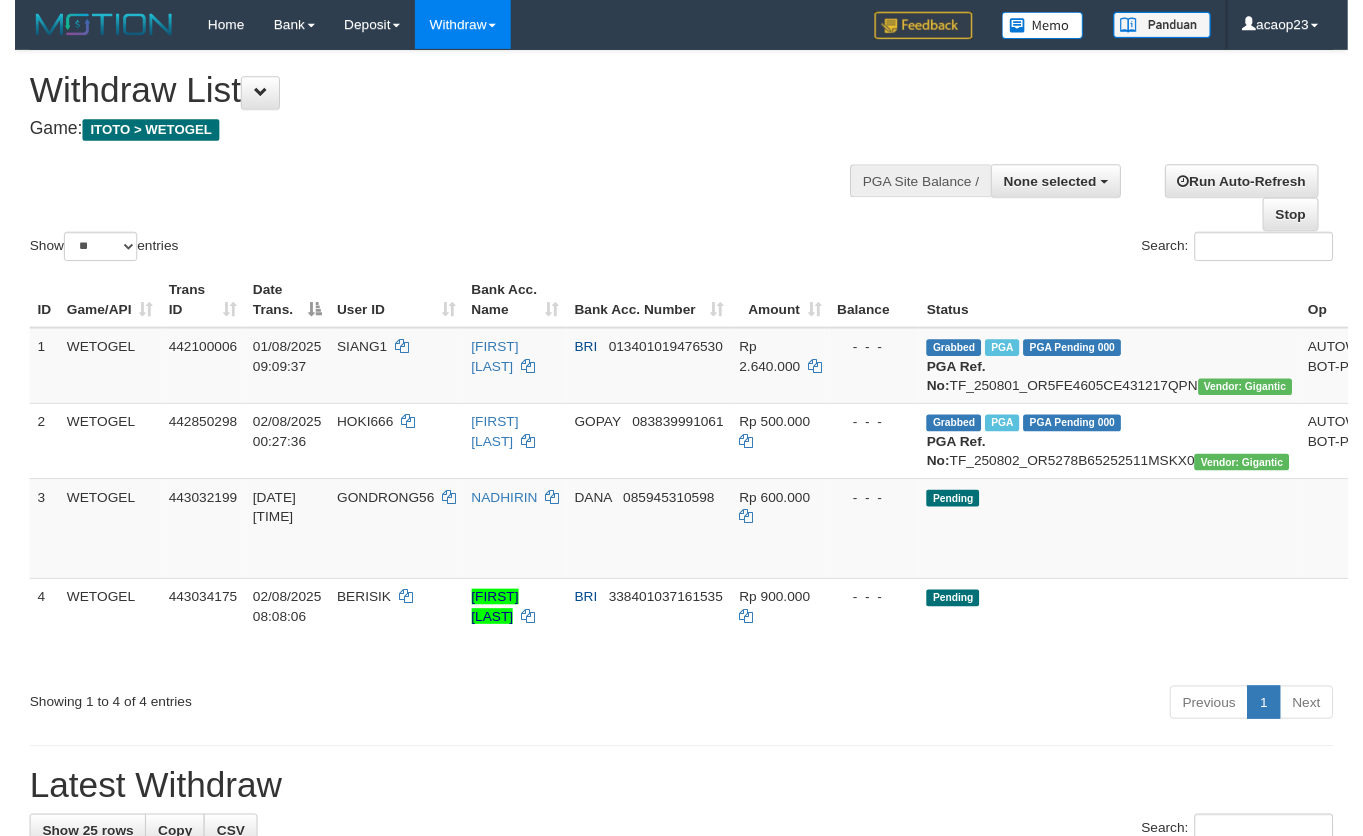 scroll, scrollTop: 640, scrollLeft: 33, axis: both 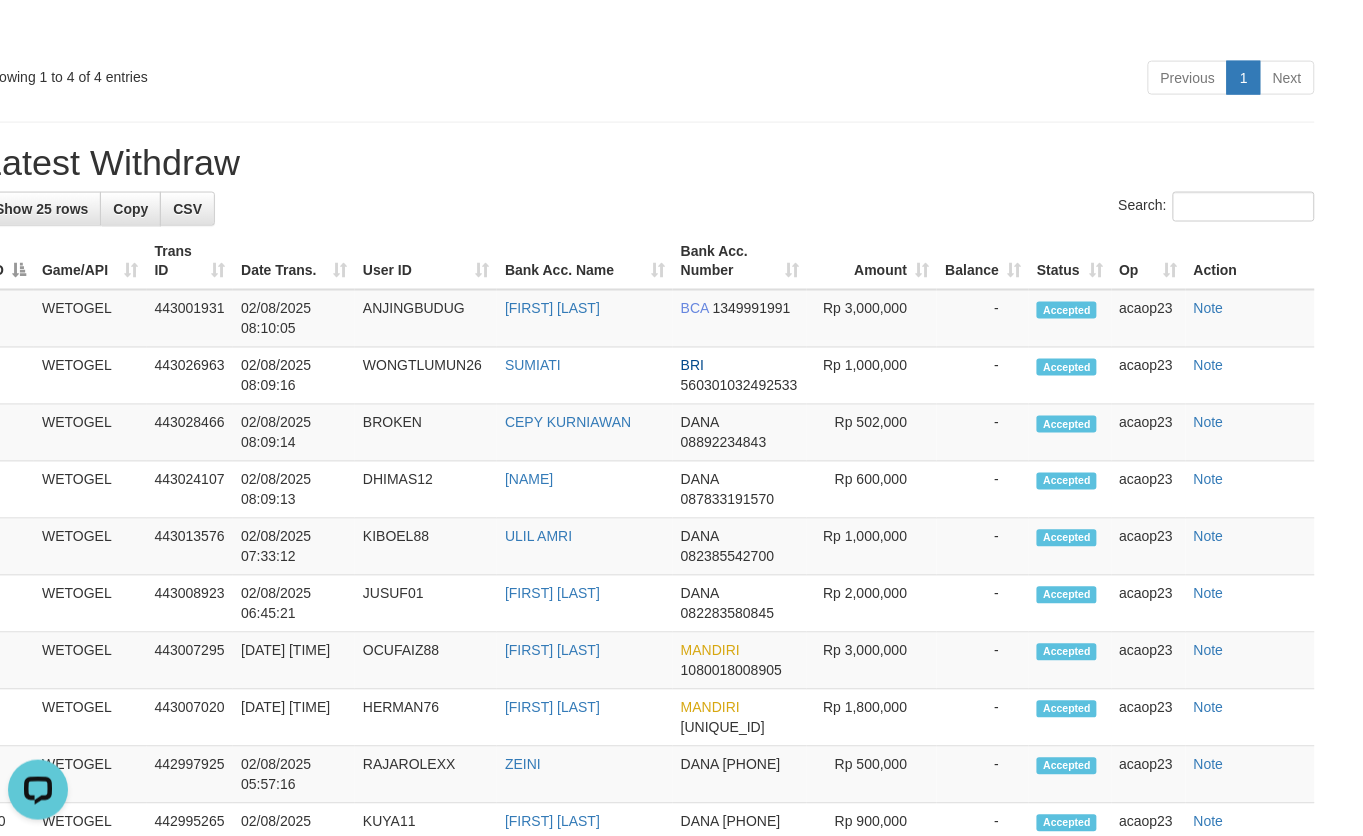 click on "**********" at bounding box center (648, 580) 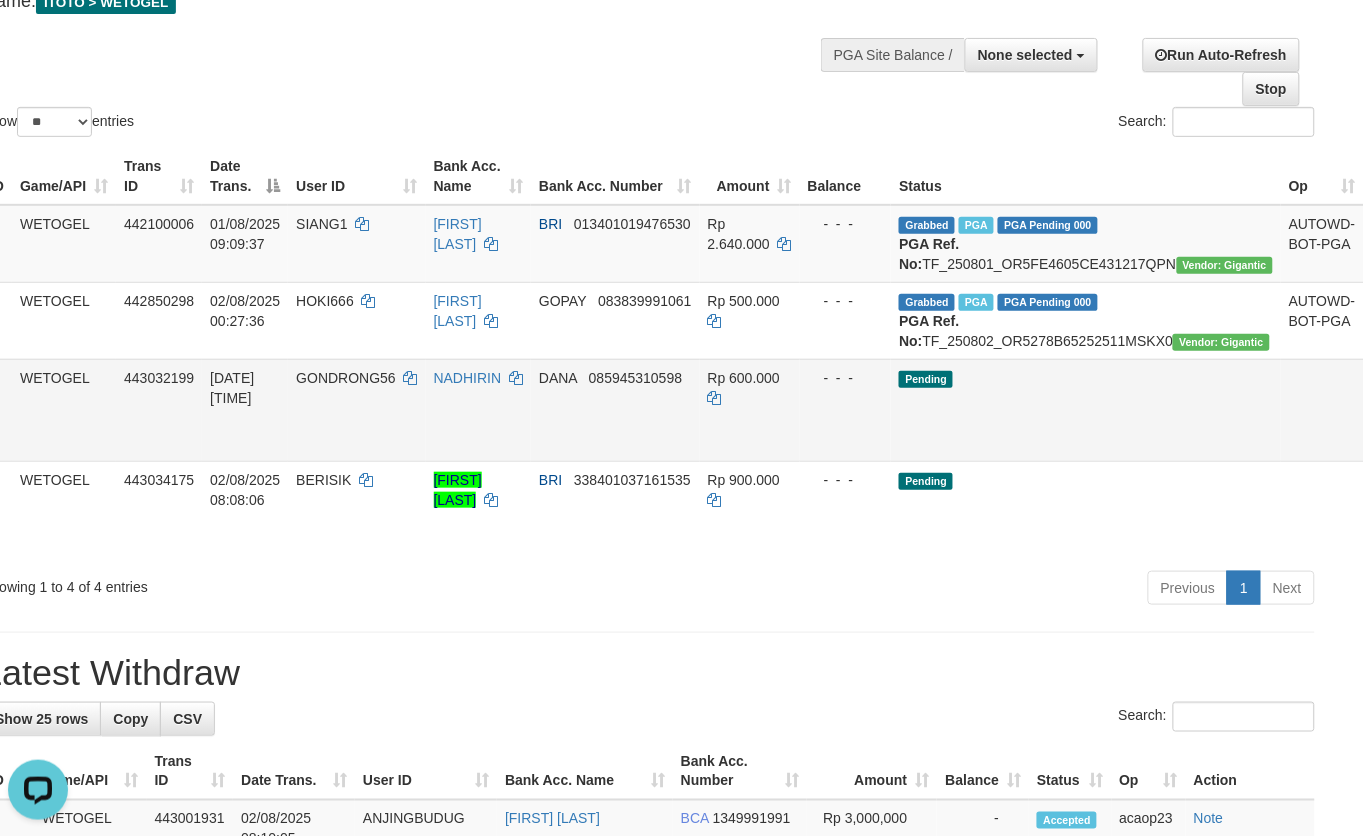 drag, startPoint x: 1262, startPoint y: 492, endPoint x: 1272, endPoint y: 491, distance: 10.049875 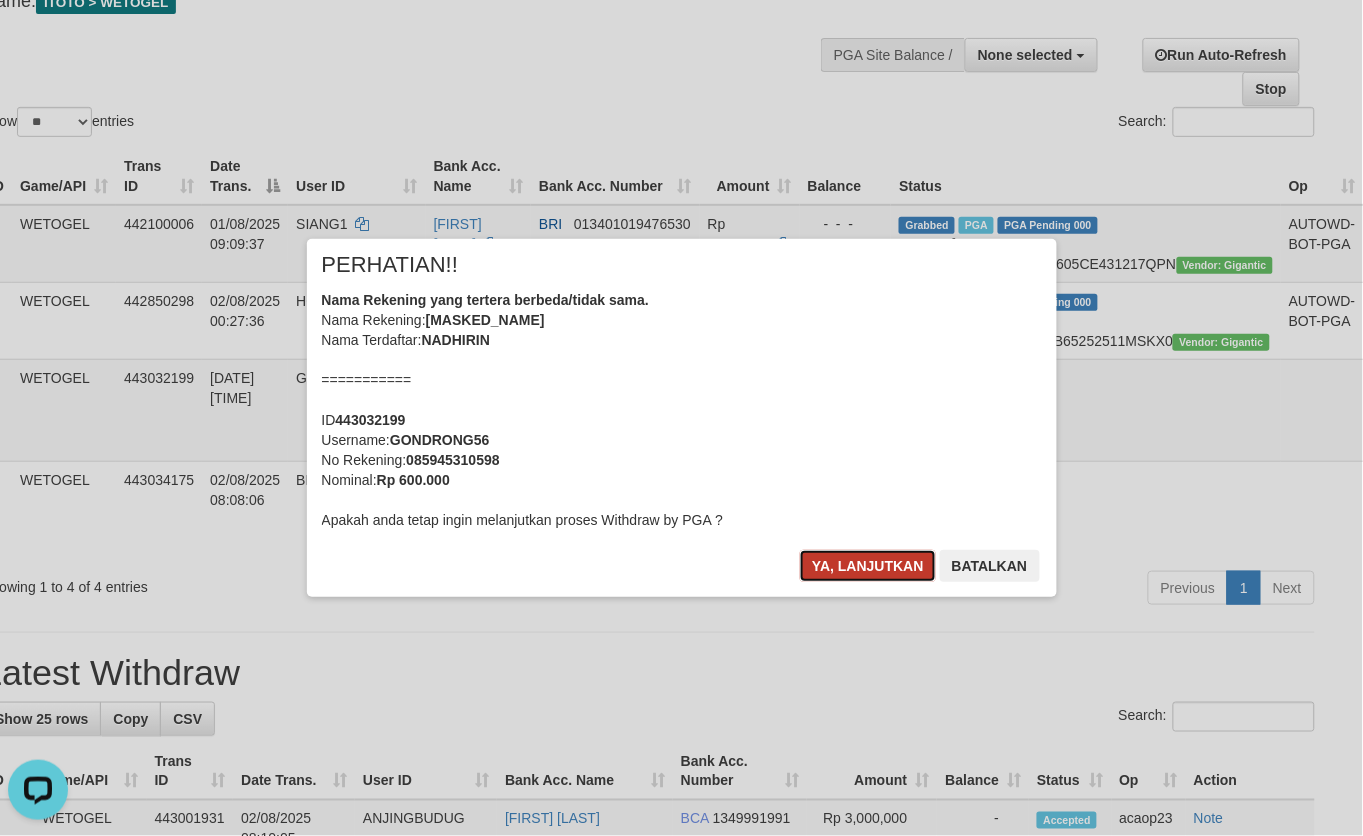 click on "Ya, lanjutkan" at bounding box center [868, 566] 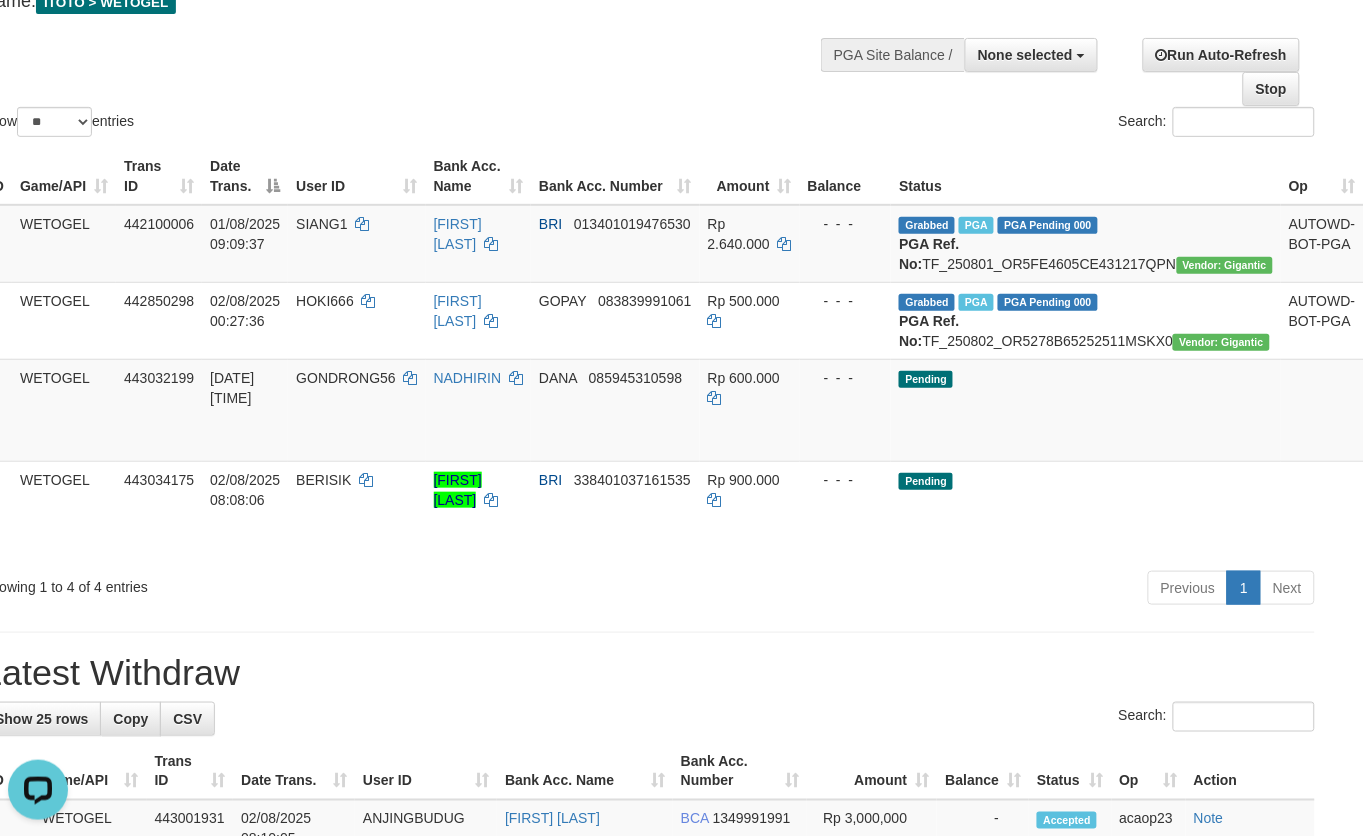 click on "**********" at bounding box center [648, 1090] 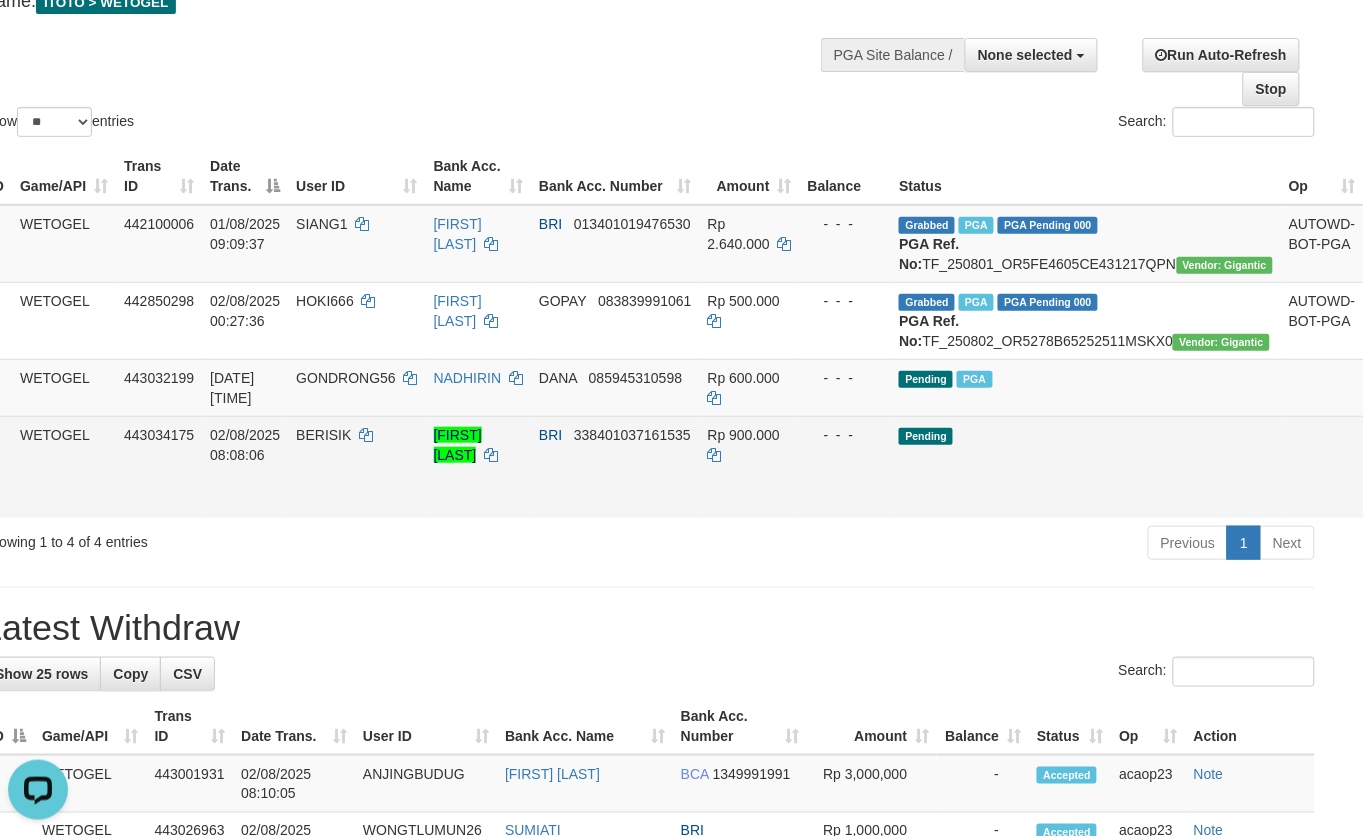 click on "Send PGA" at bounding box center [1388, 490] 